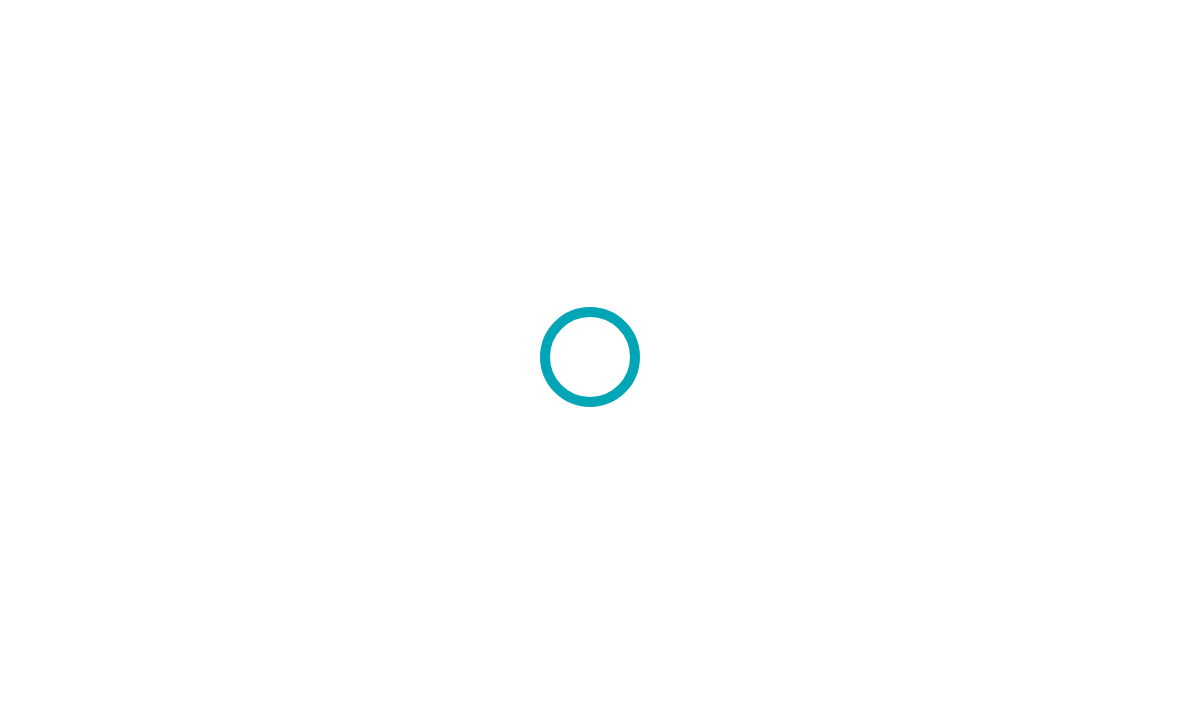 scroll, scrollTop: 0, scrollLeft: 0, axis: both 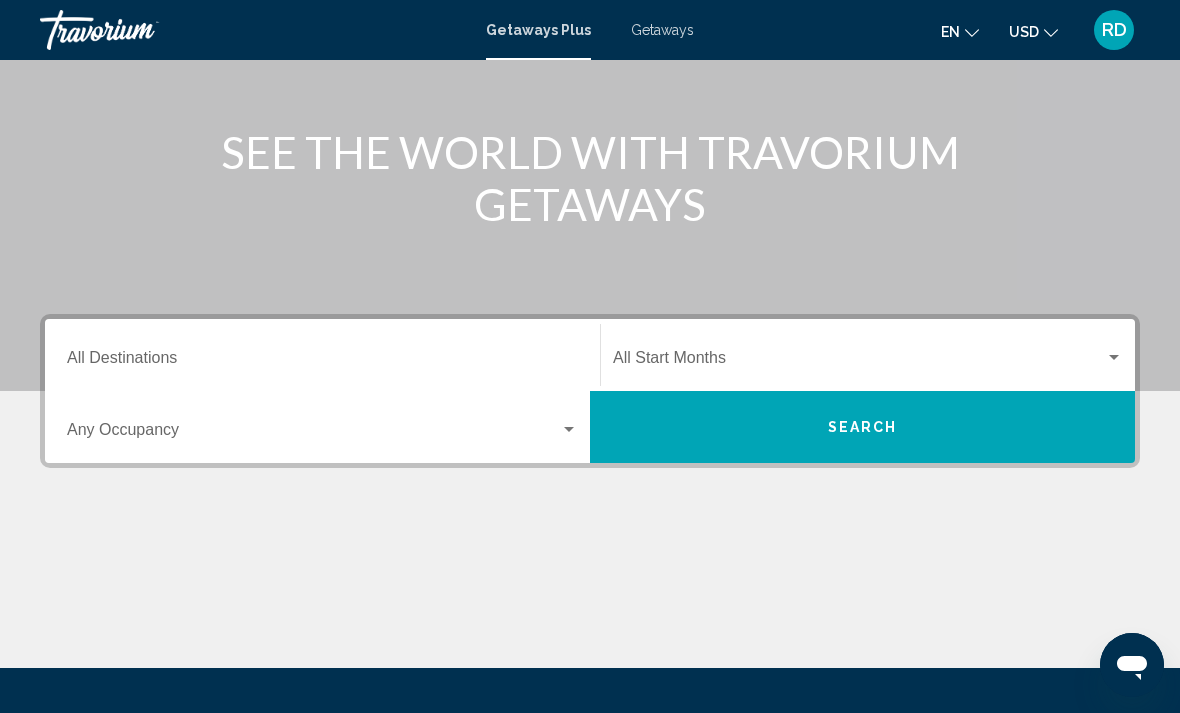 click at bounding box center (859, 362) 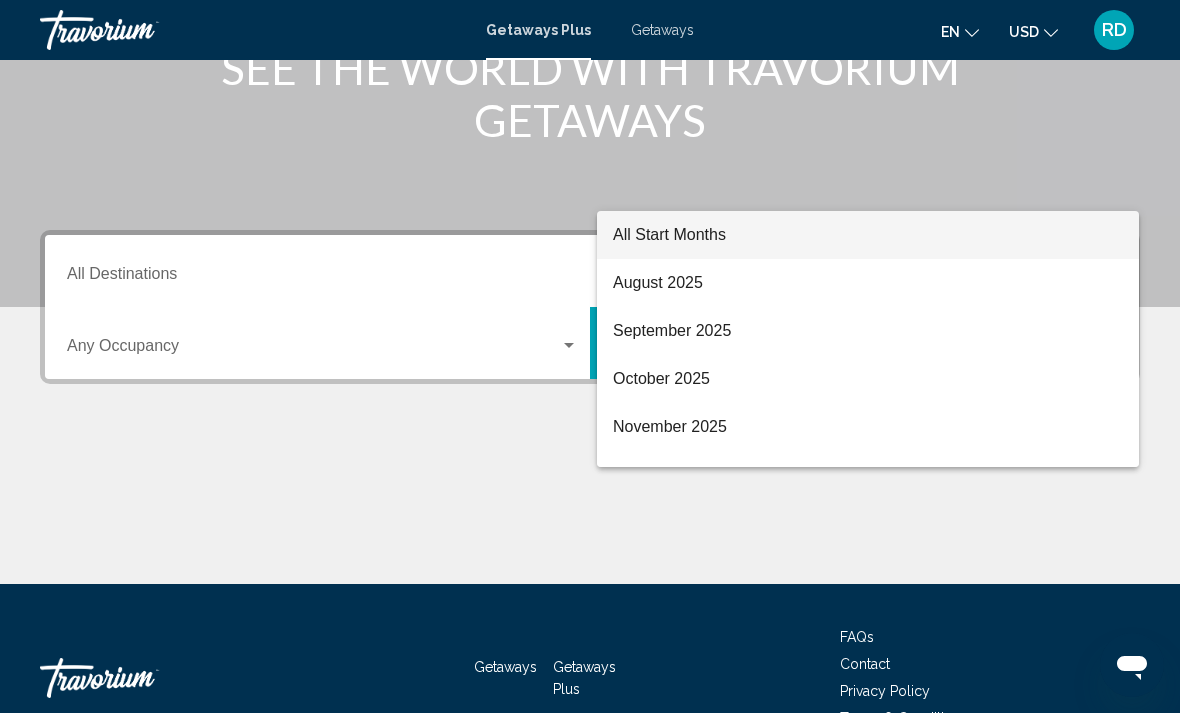 scroll, scrollTop: 342, scrollLeft: 0, axis: vertical 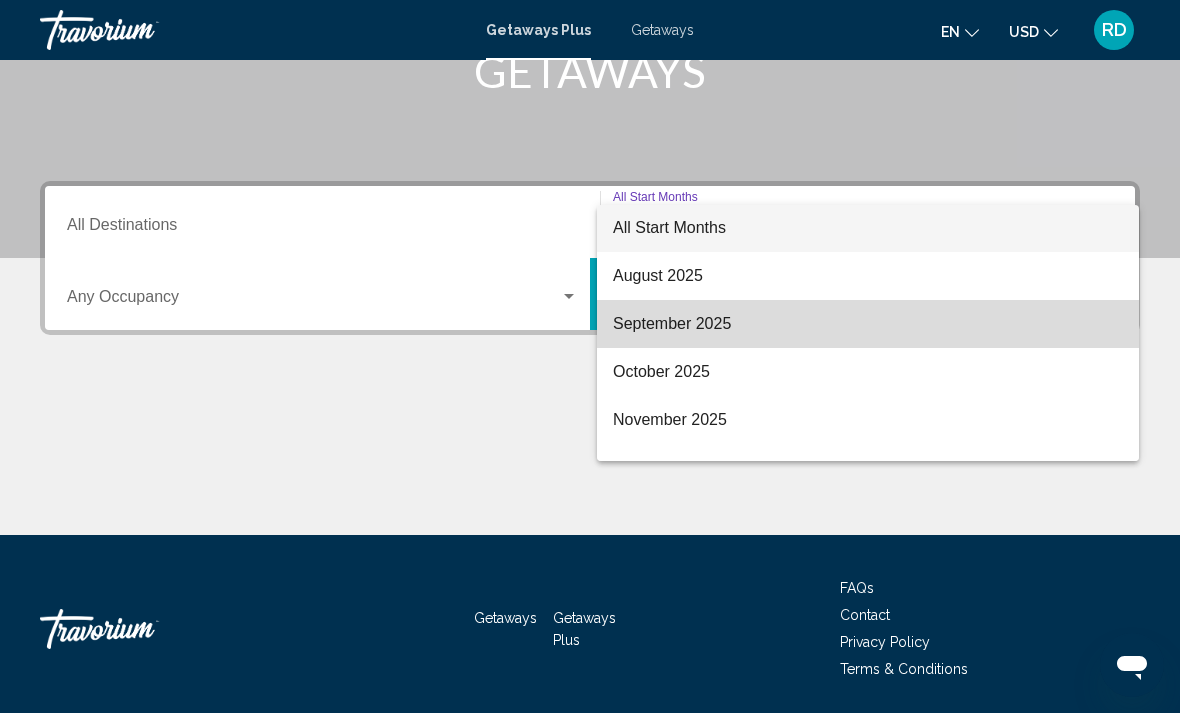 click on "September 2025" at bounding box center [868, 324] 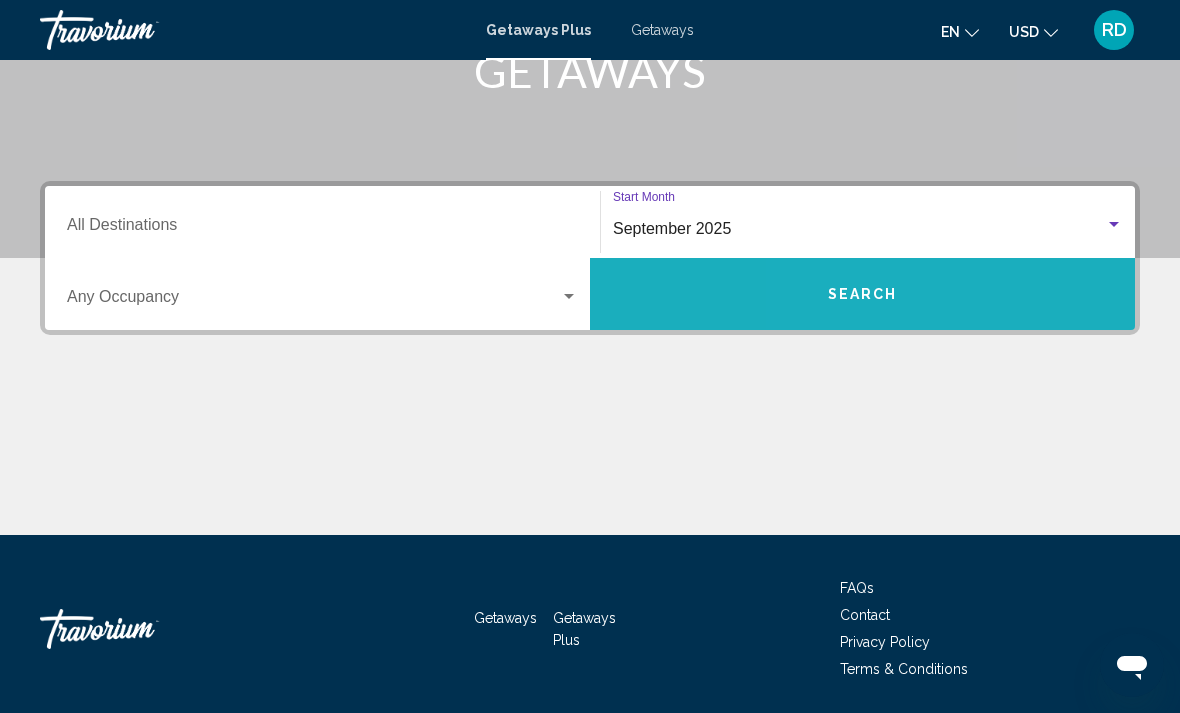 click on "Search" at bounding box center [862, 294] 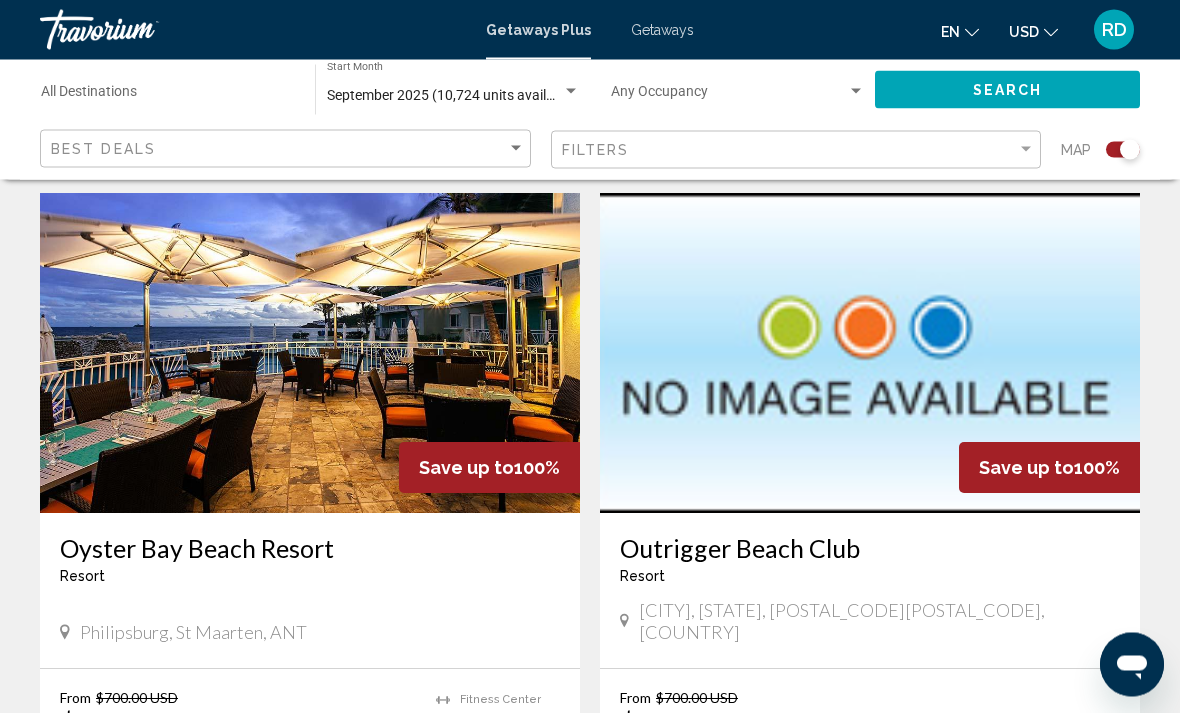 scroll, scrollTop: 4138, scrollLeft: 0, axis: vertical 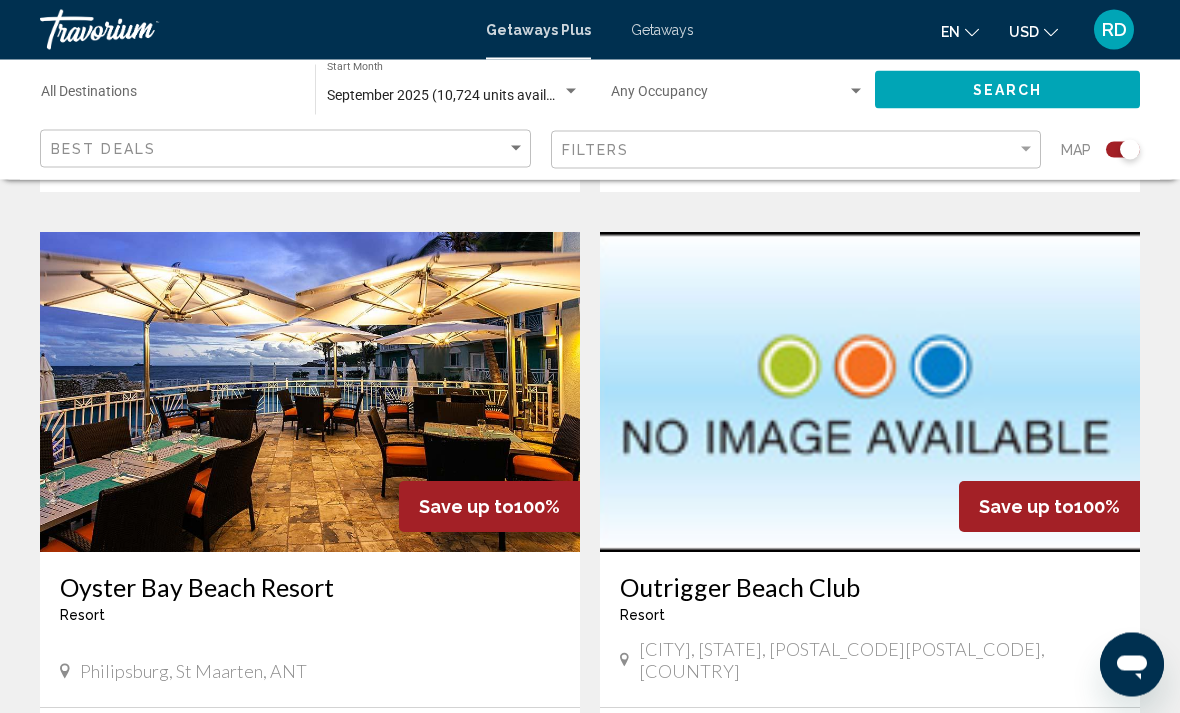 click at bounding box center [310, 393] 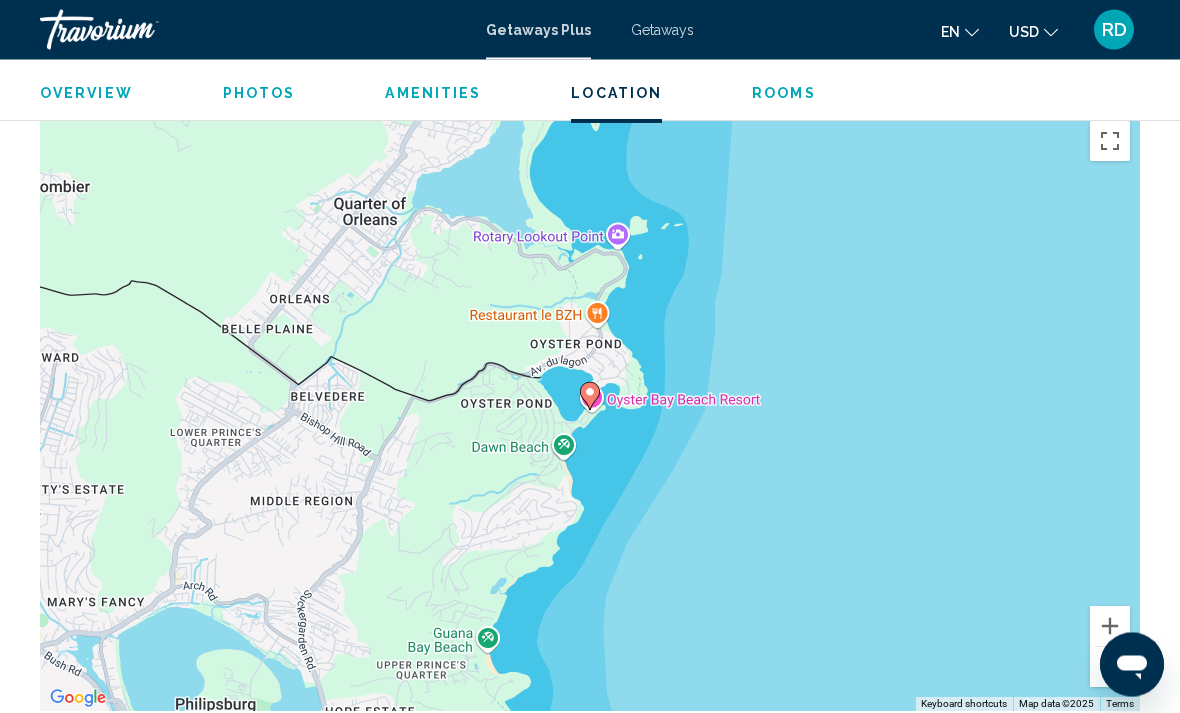scroll, scrollTop: 2860, scrollLeft: 0, axis: vertical 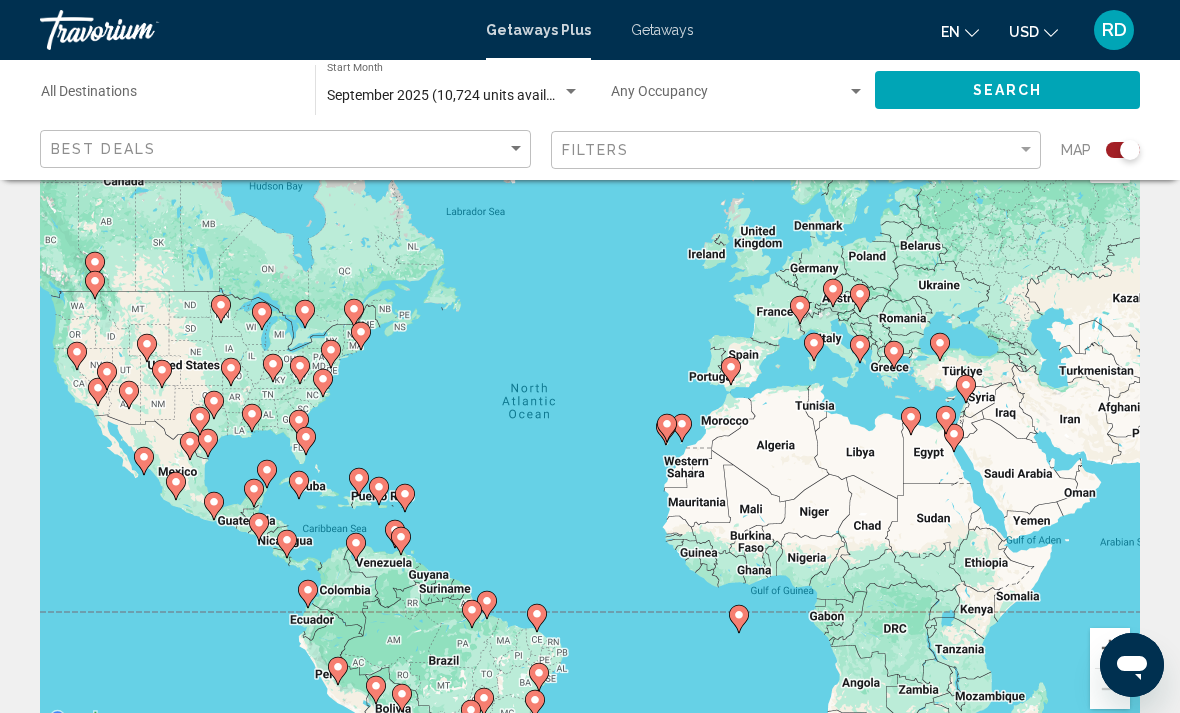 type on "**********" 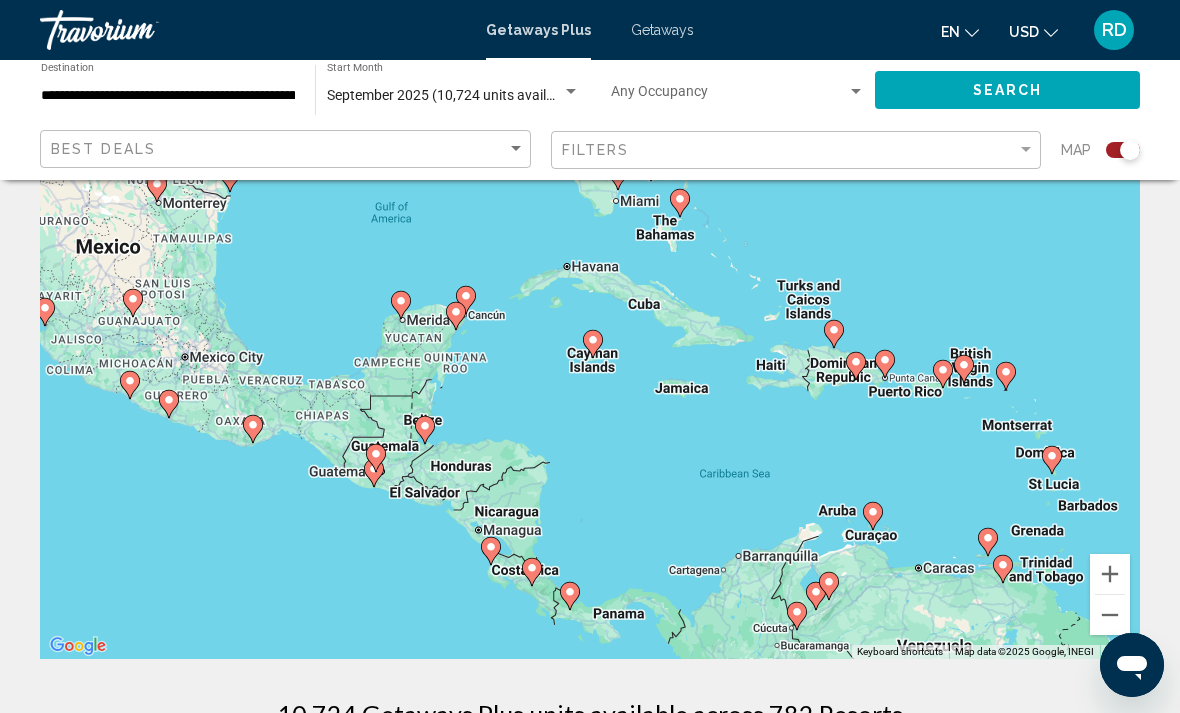 scroll, scrollTop: 144, scrollLeft: 0, axis: vertical 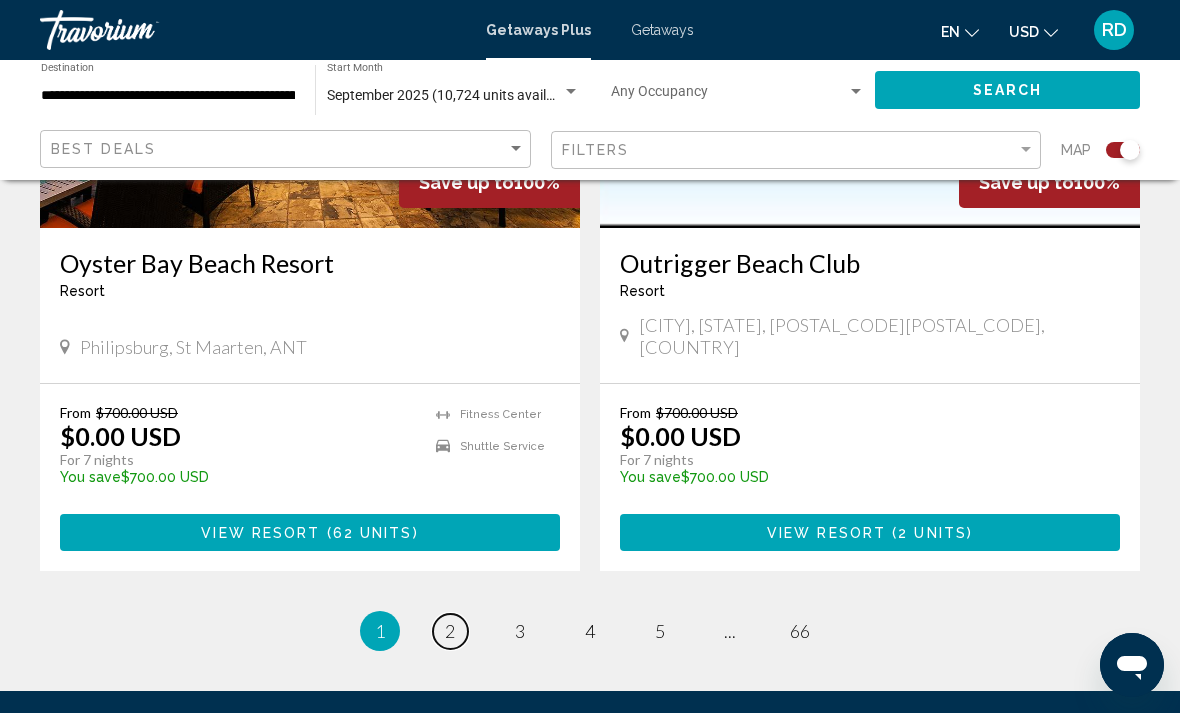 click on "page  2" at bounding box center (450, 631) 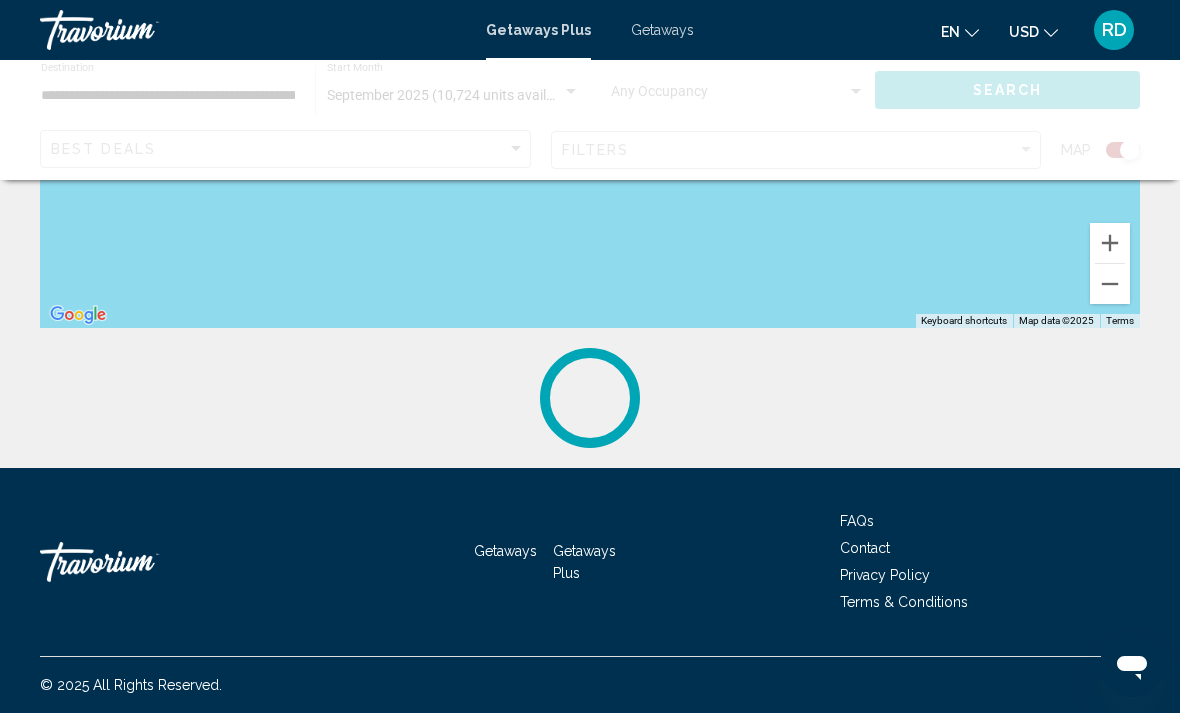 scroll, scrollTop: 0, scrollLeft: 0, axis: both 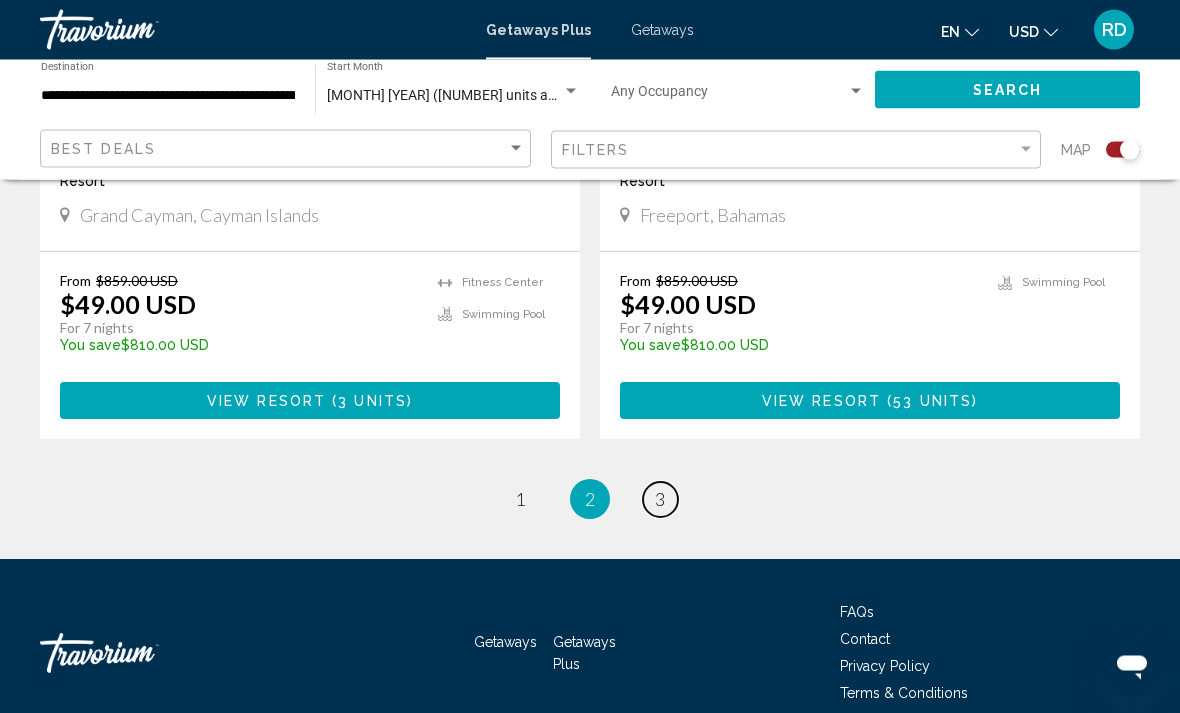 click on "3" at bounding box center (660, 500) 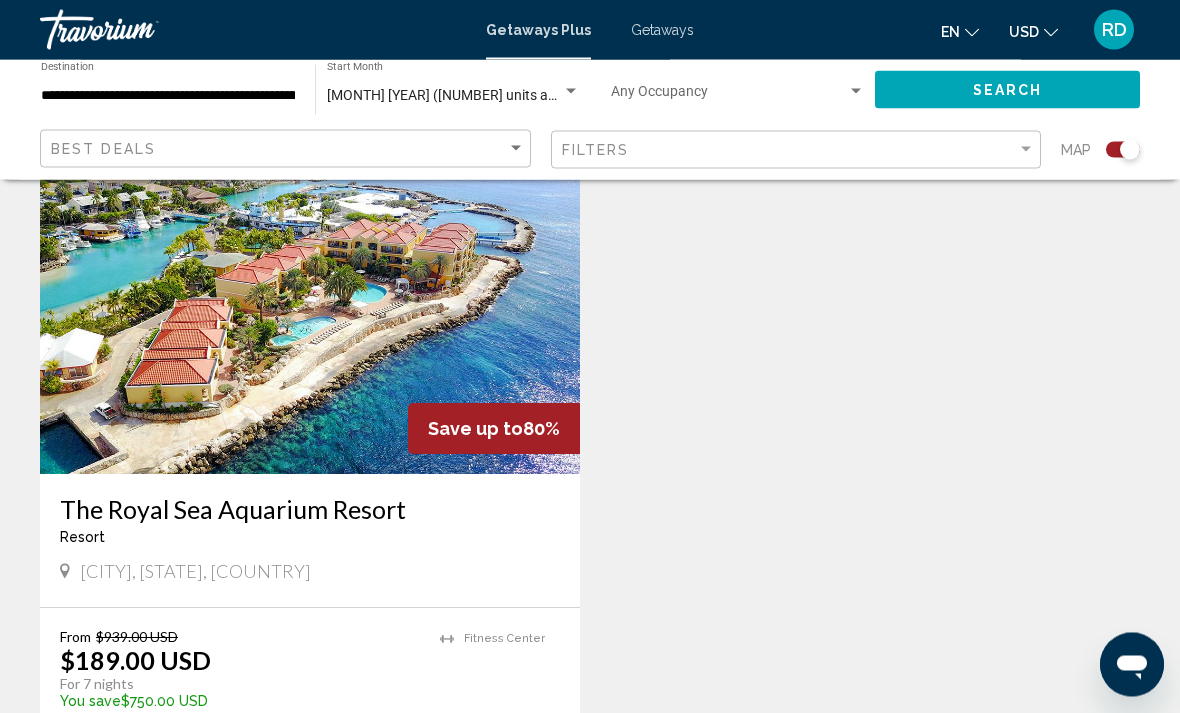 scroll, scrollTop: 736, scrollLeft: 0, axis: vertical 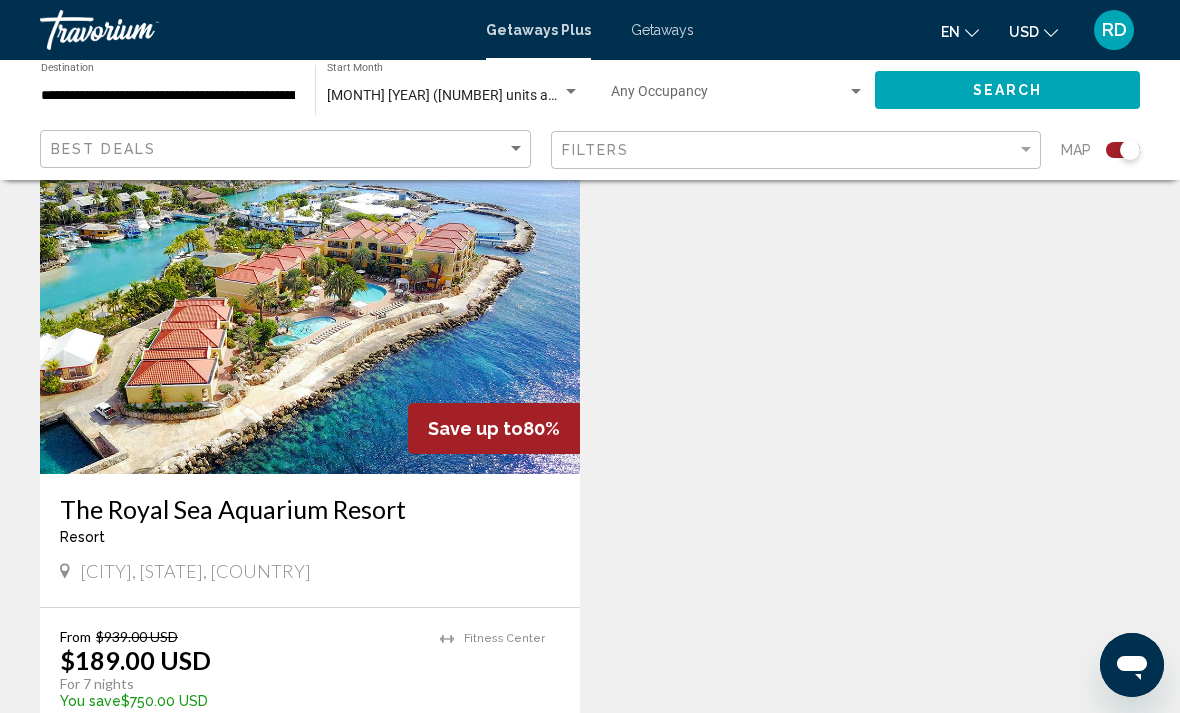 click on "( 1 unit )" at bounding box center [369, 757] 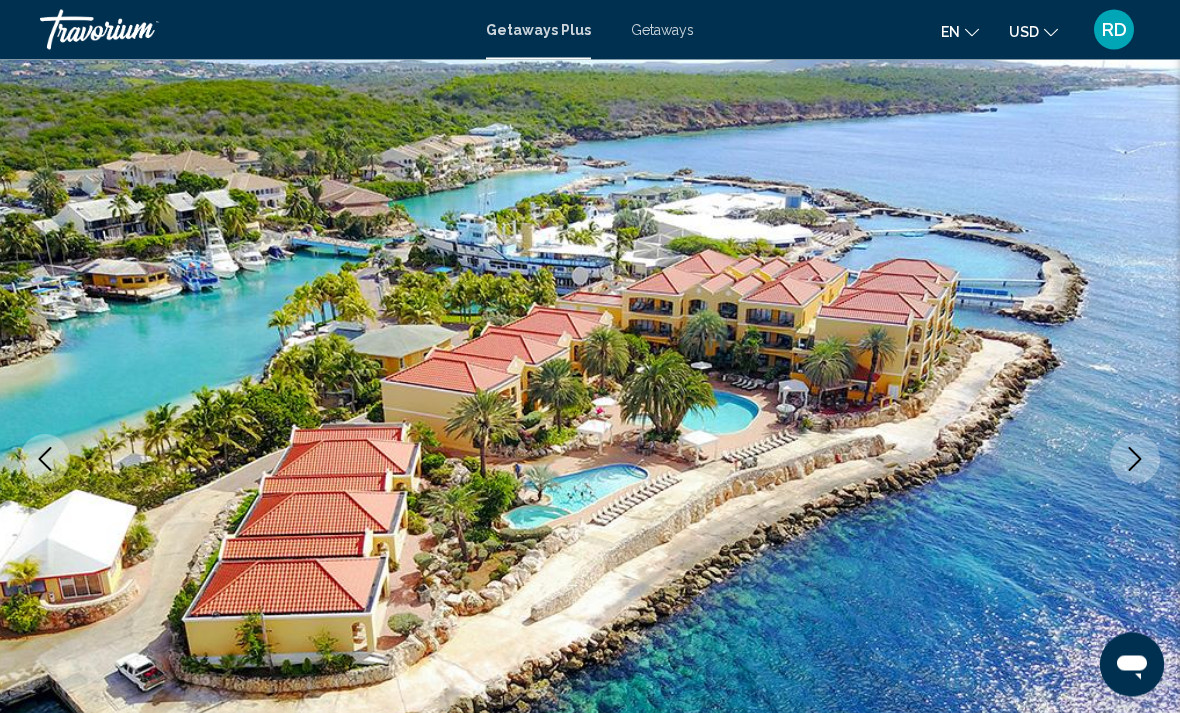 scroll, scrollTop: 77, scrollLeft: 0, axis: vertical 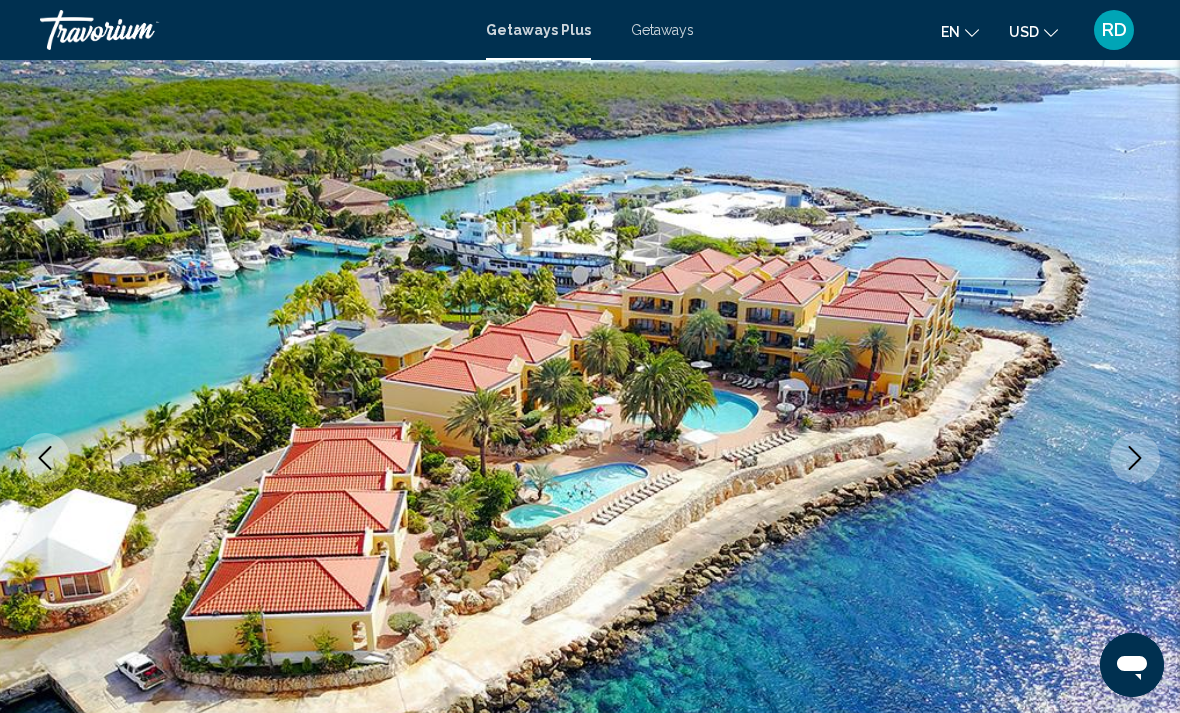 click 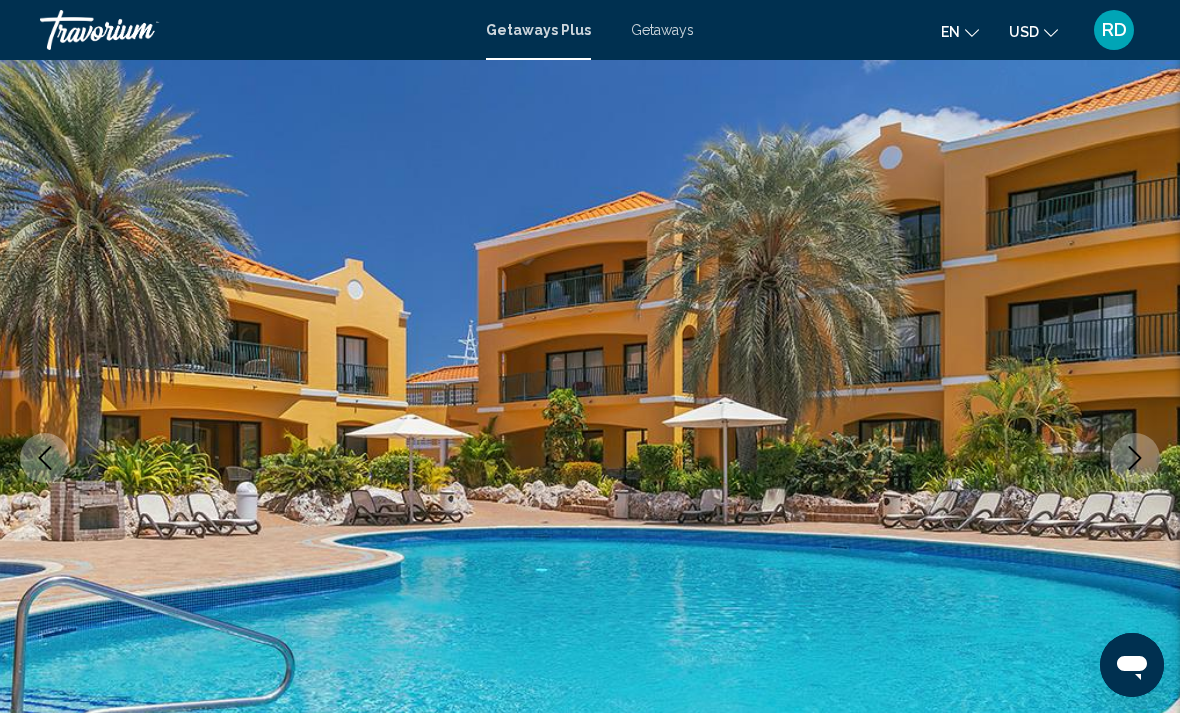 click 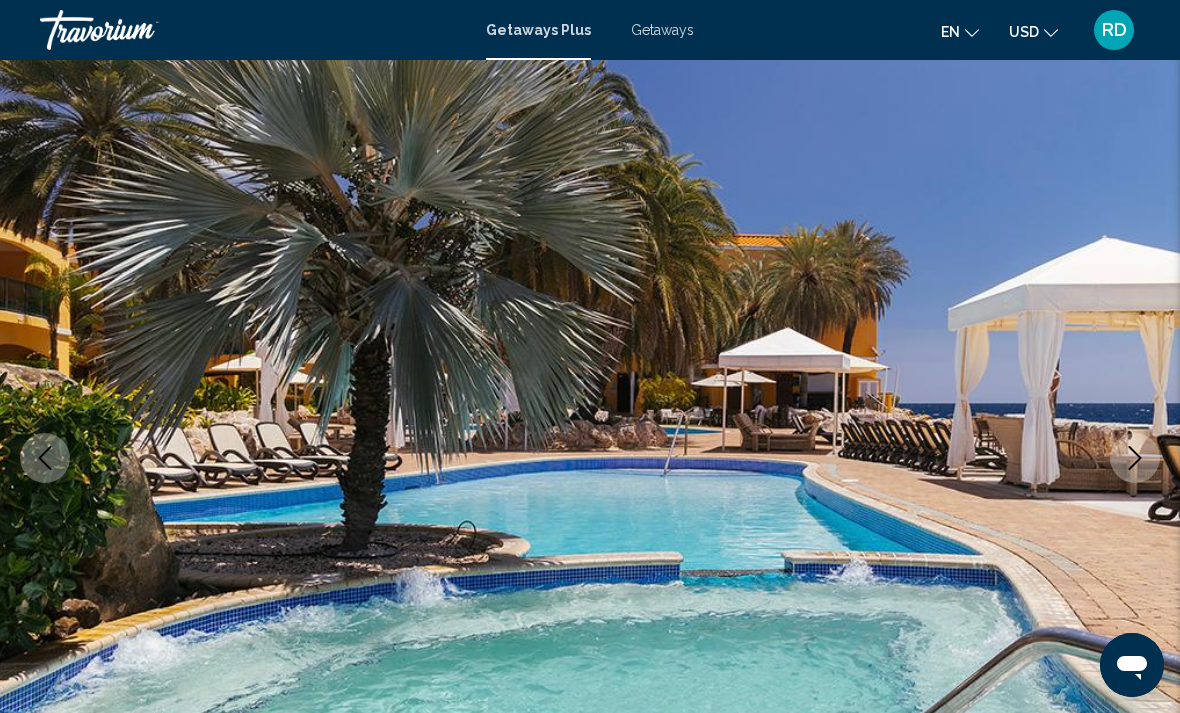 click 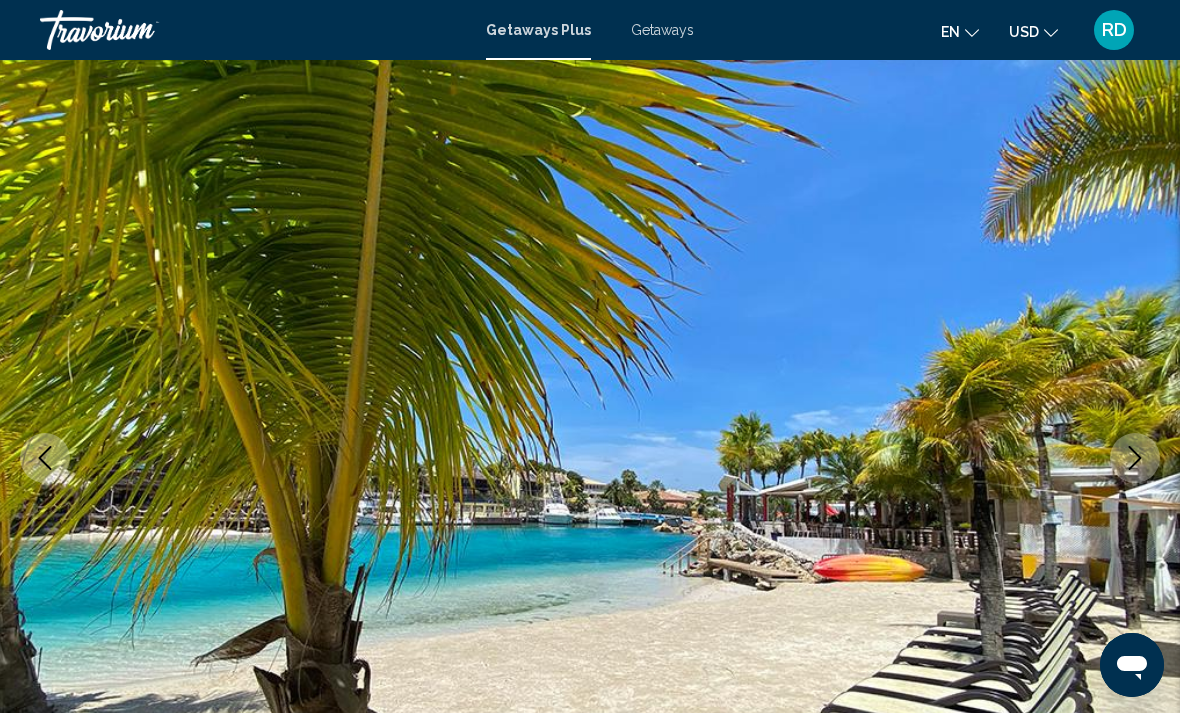 click at bounding box center [1135, 458] 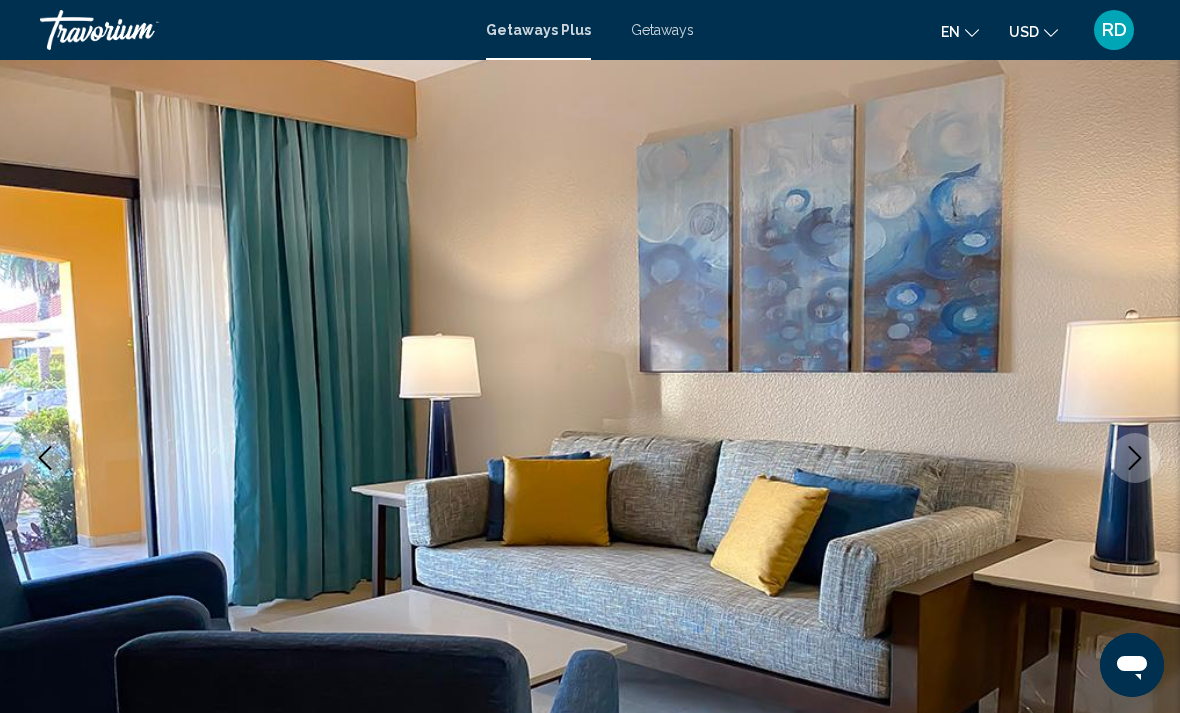 click at bounding box center (1135, 458) 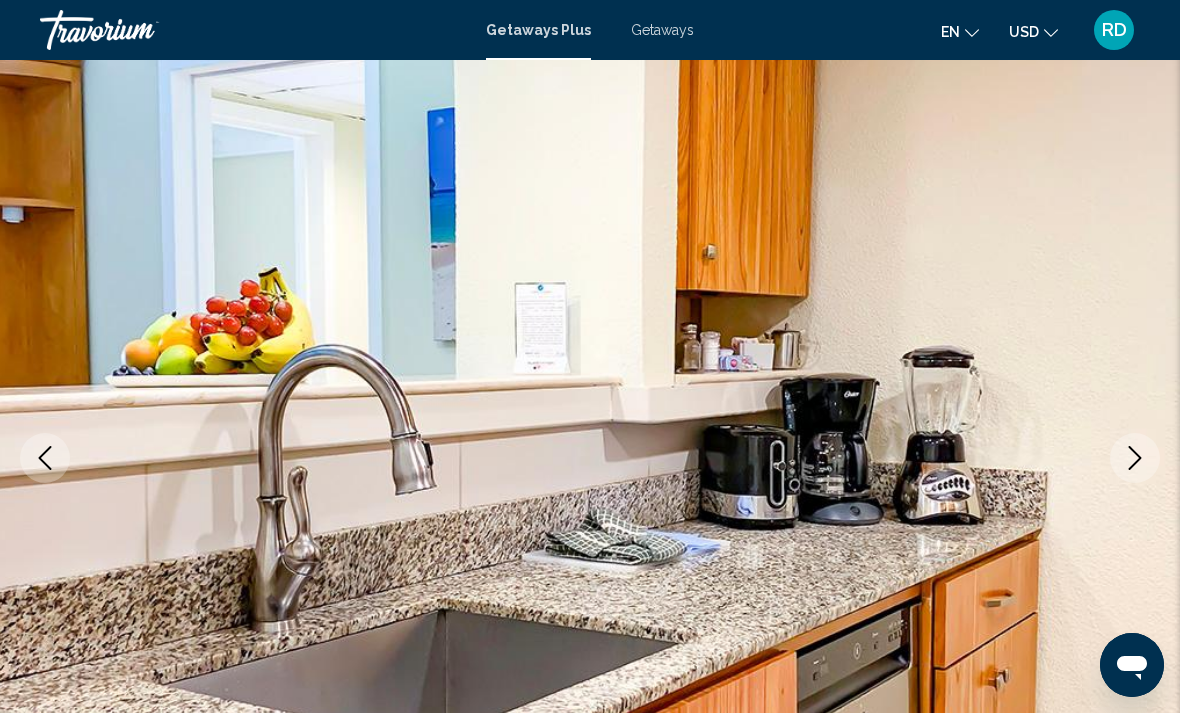 click at bounding box center [1135, 458] 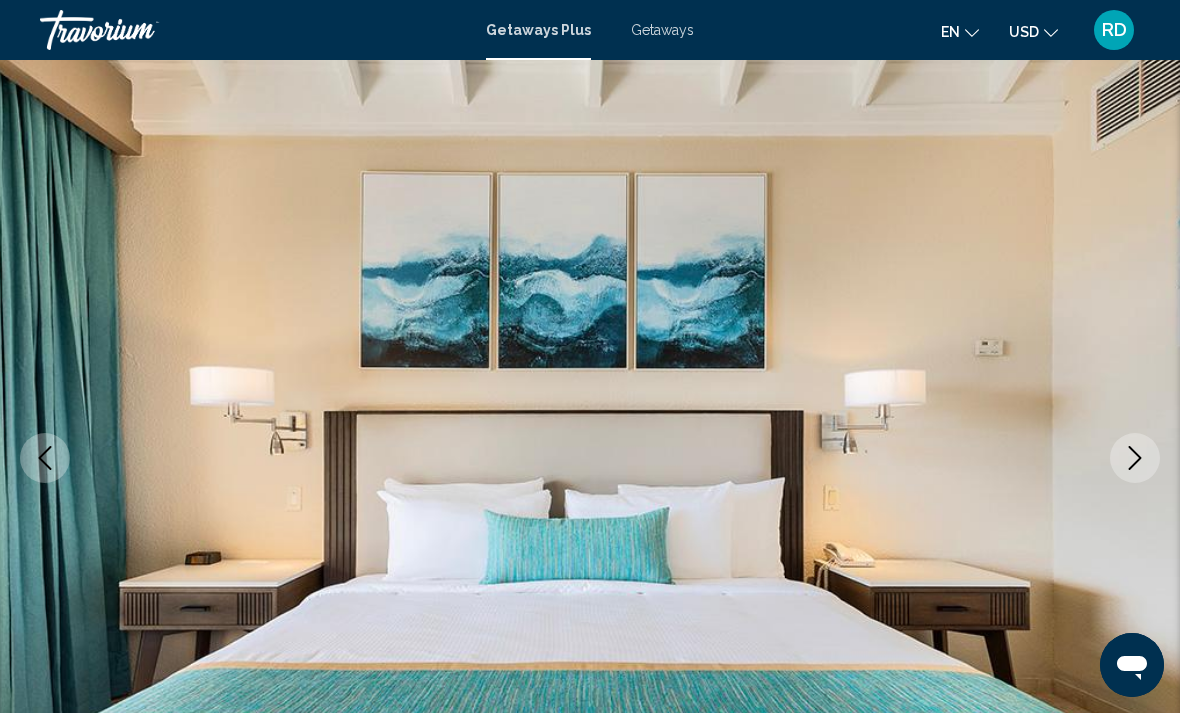 click at bounding box center [1135, 458] 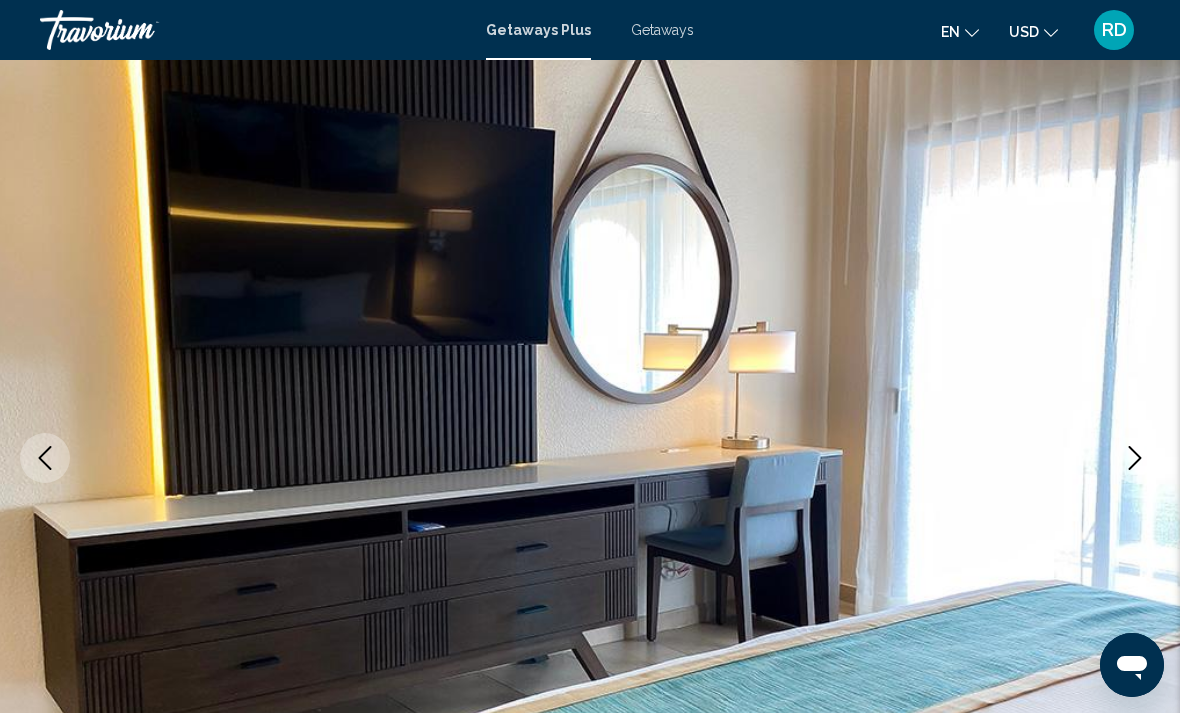 click at bounding box center [1135, 458] 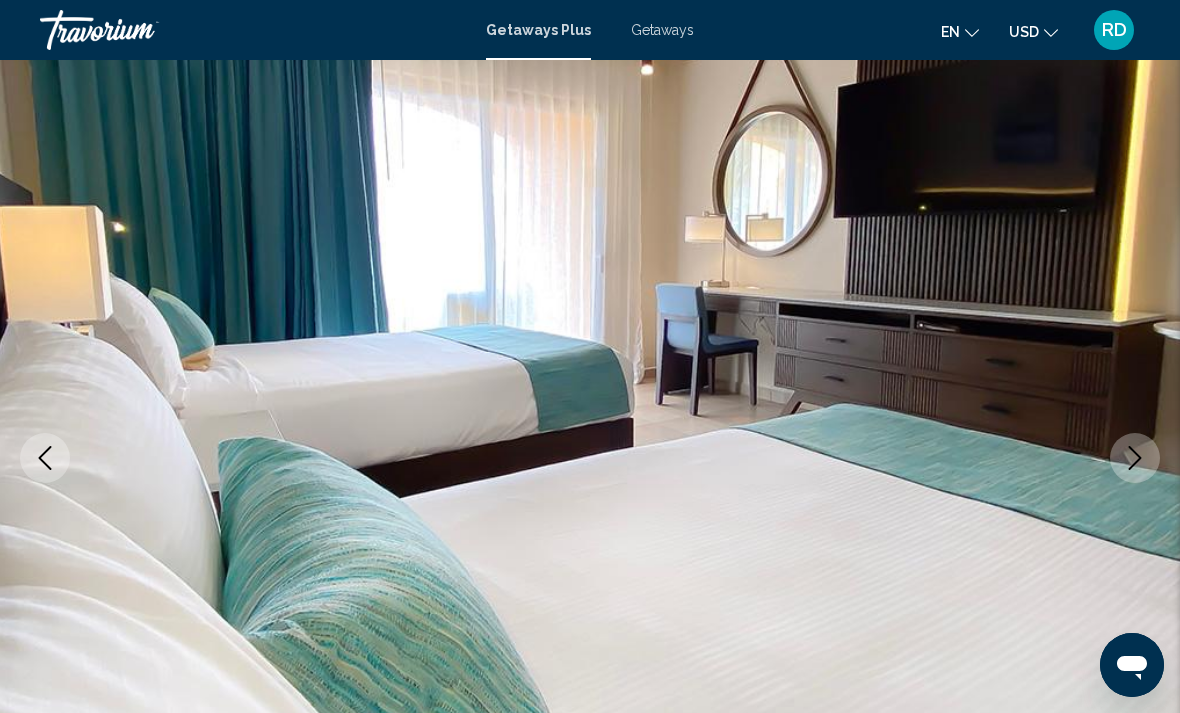 click at bounding box center (1135, 458) 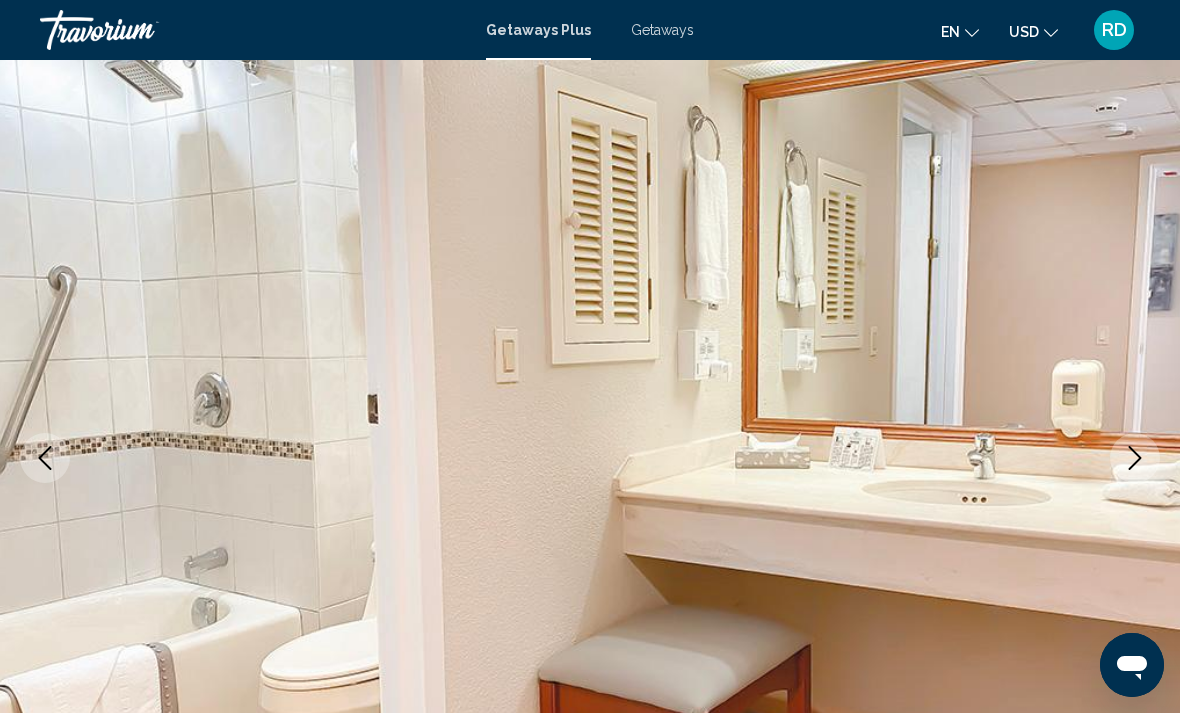 click at bounding box center (1135, 458) 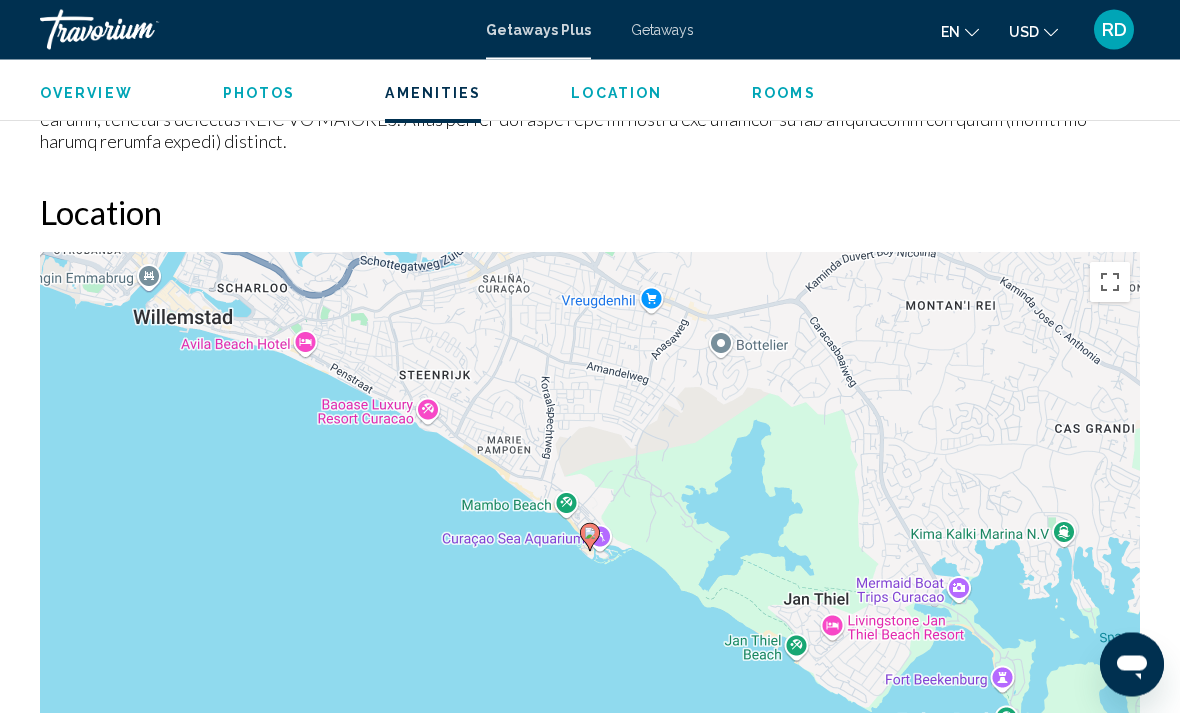 scroll, scrollTop: 2696, scrollLeft: 0, axis: vertical 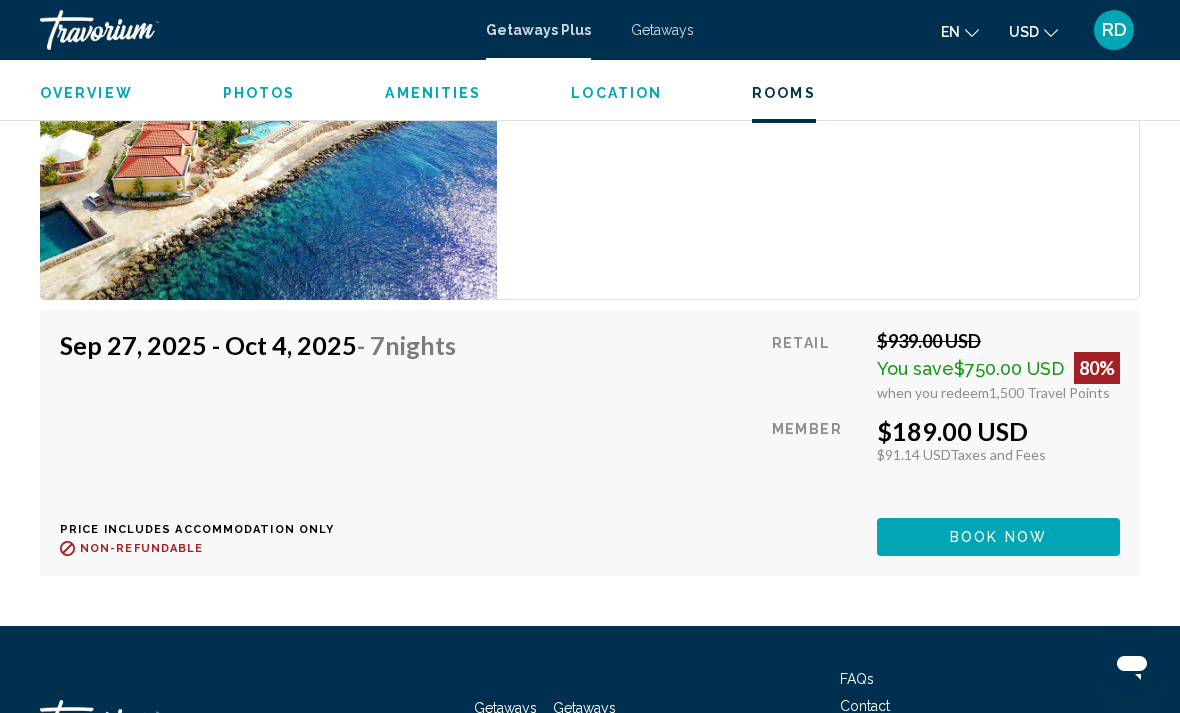 click on "Book now" at bounding box center [998, 536] 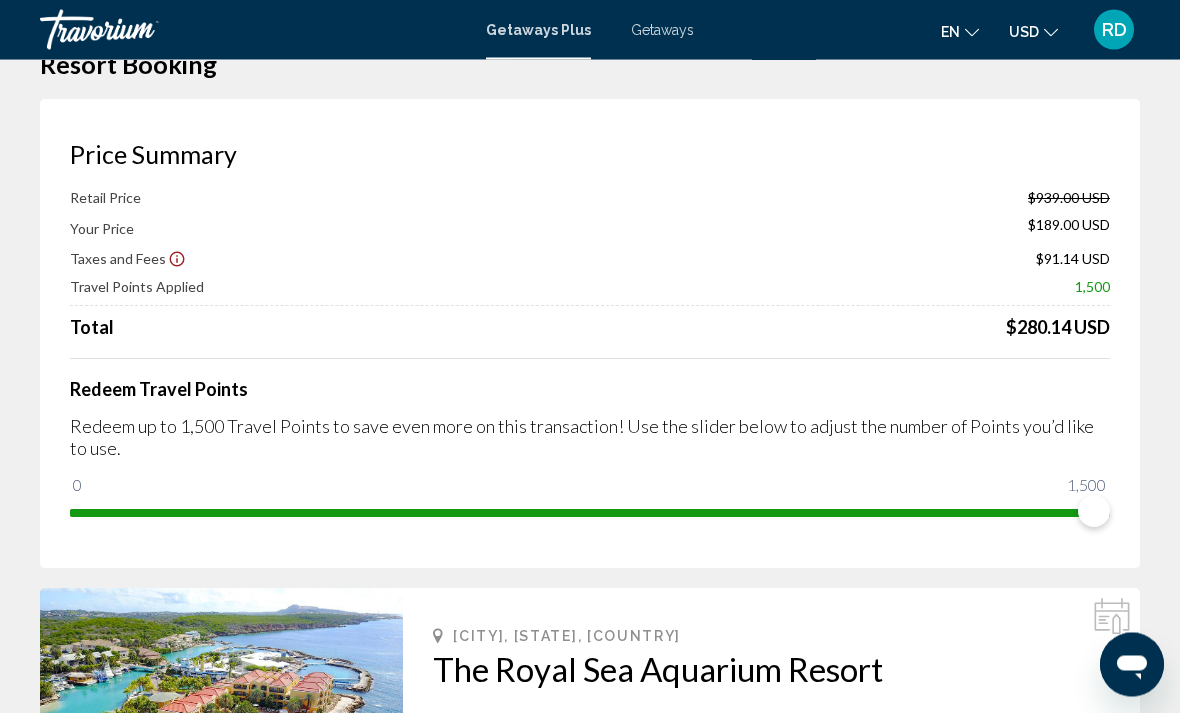 scroll, scrollTop: 61, scrollLeft: 0, axis: vertical 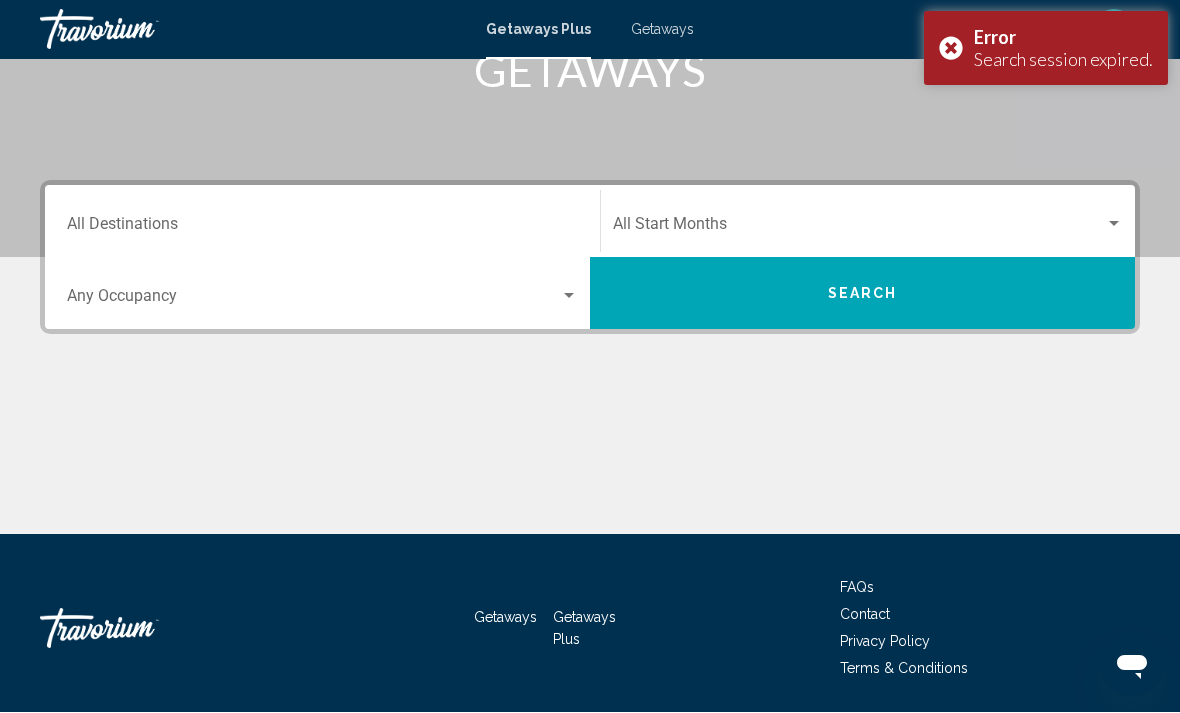 click on "Error" at bounding box center (1063, 38) 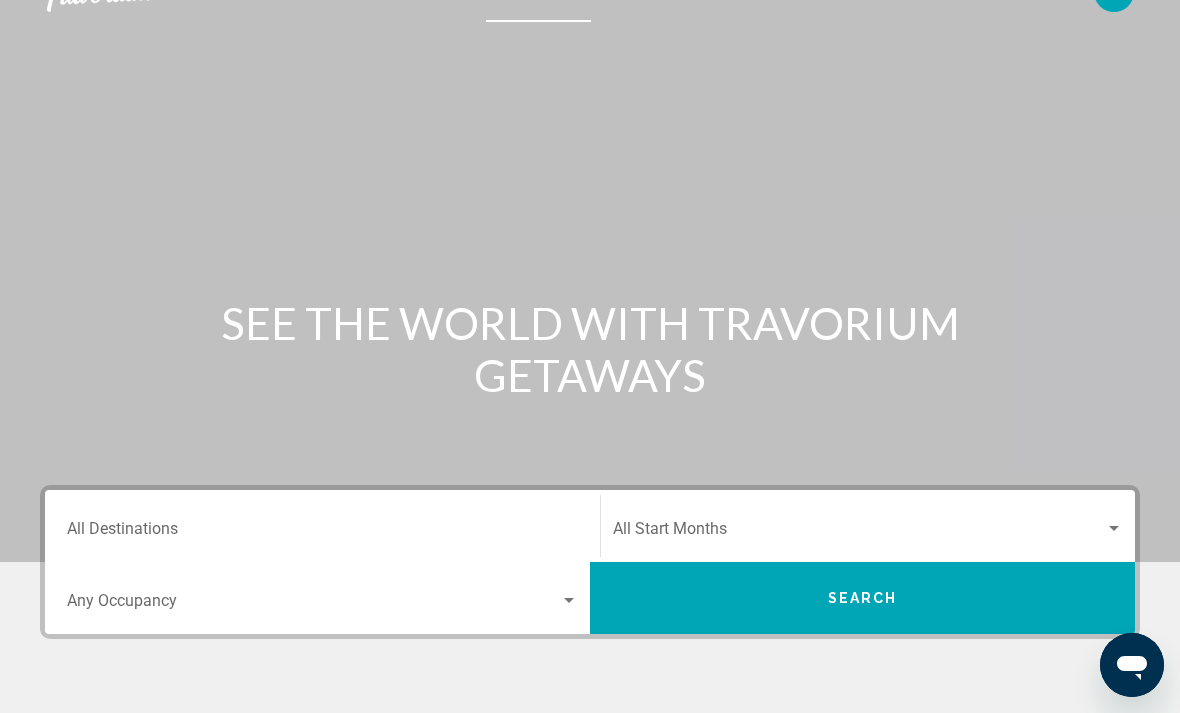scroll, scrollTop: 0, scrollLeft: 0, axis: both 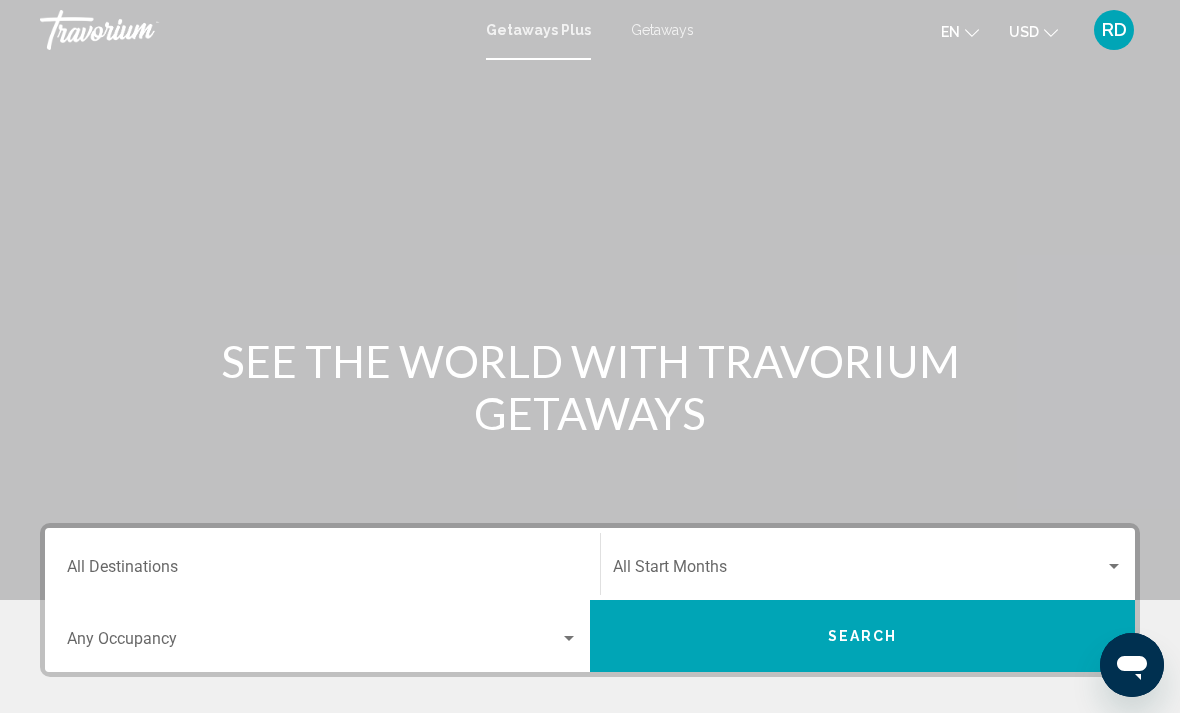 click on "Search" at bounding box center [862, 636] 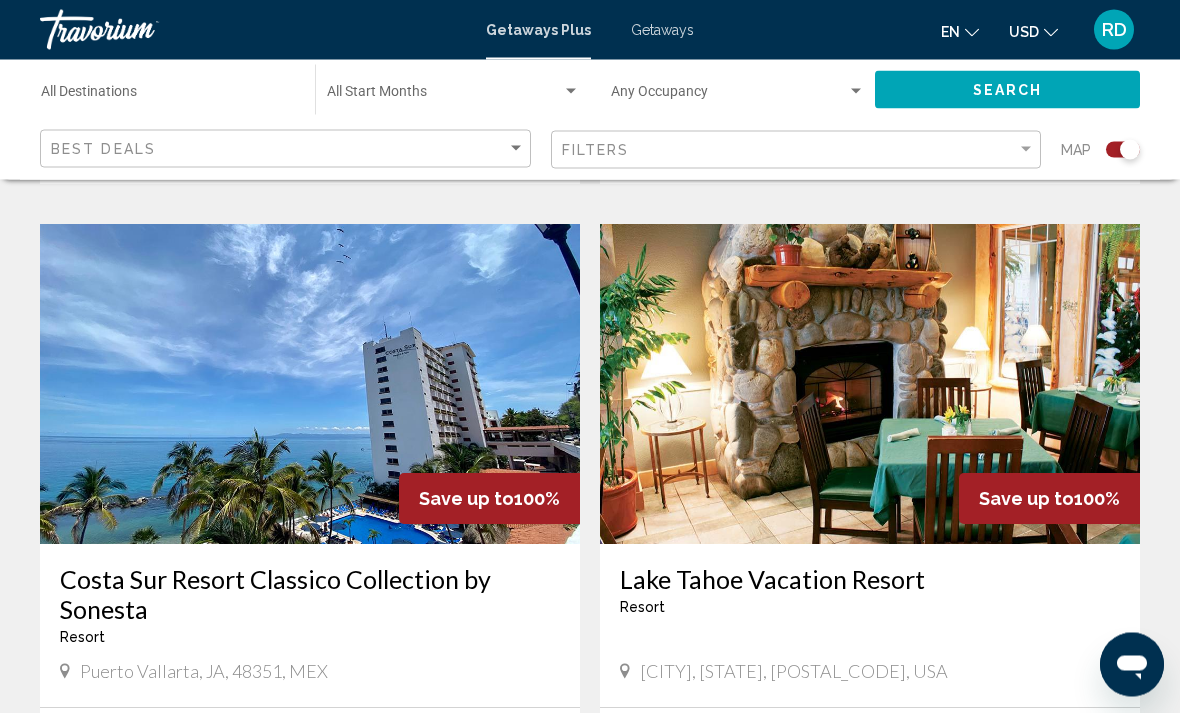 scroll, scrollTop: 3443, scrollLeft: 0, axis: vertical 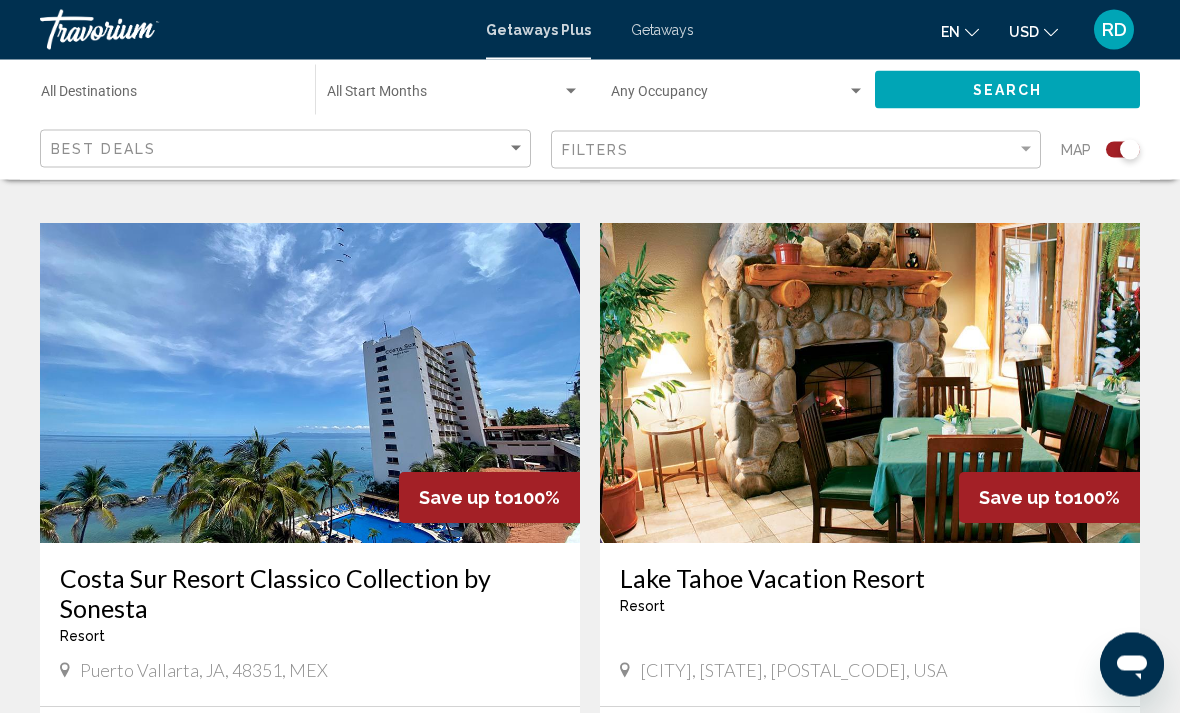 click at bounding box center (870, 384) 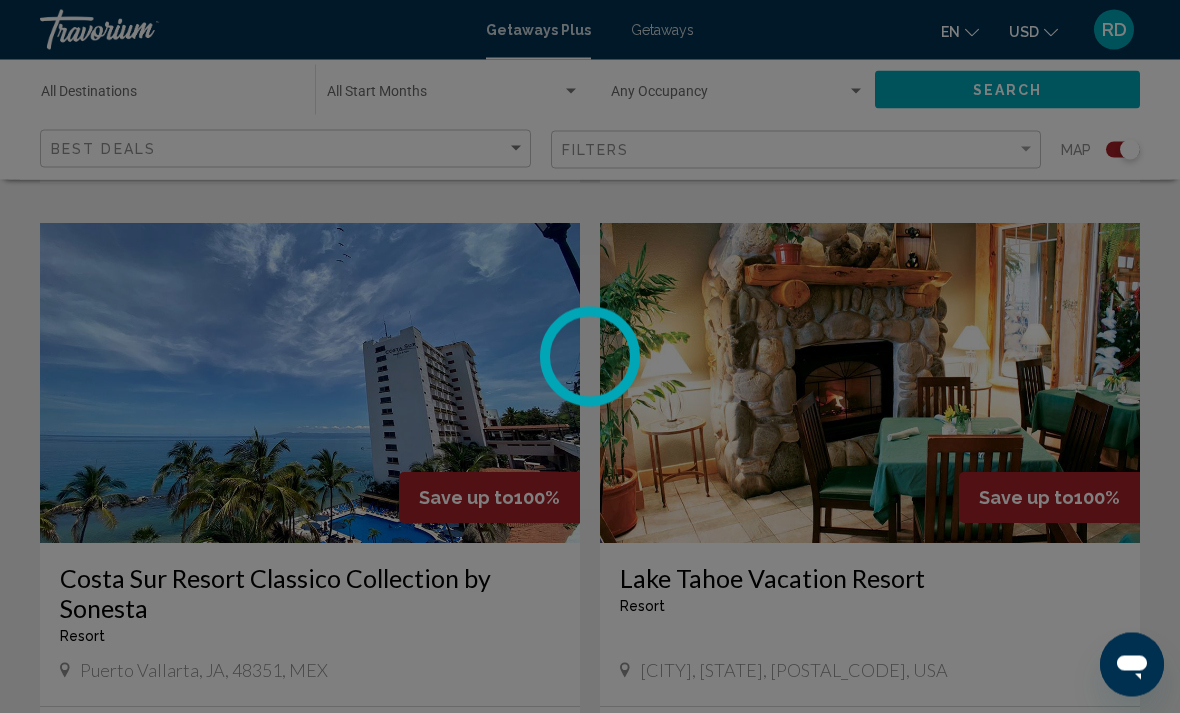 scroll, scrollTop: 3444, scrollLeft: 0, axis: vertical 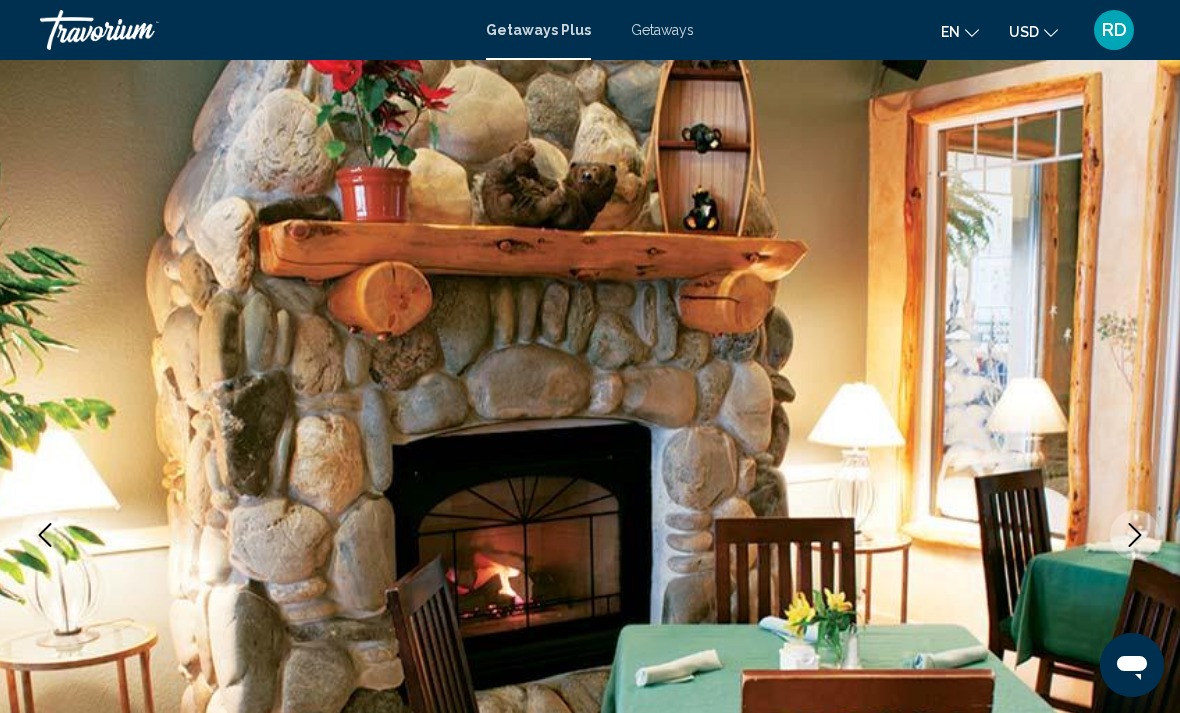 click at bounding box center (590, 535) 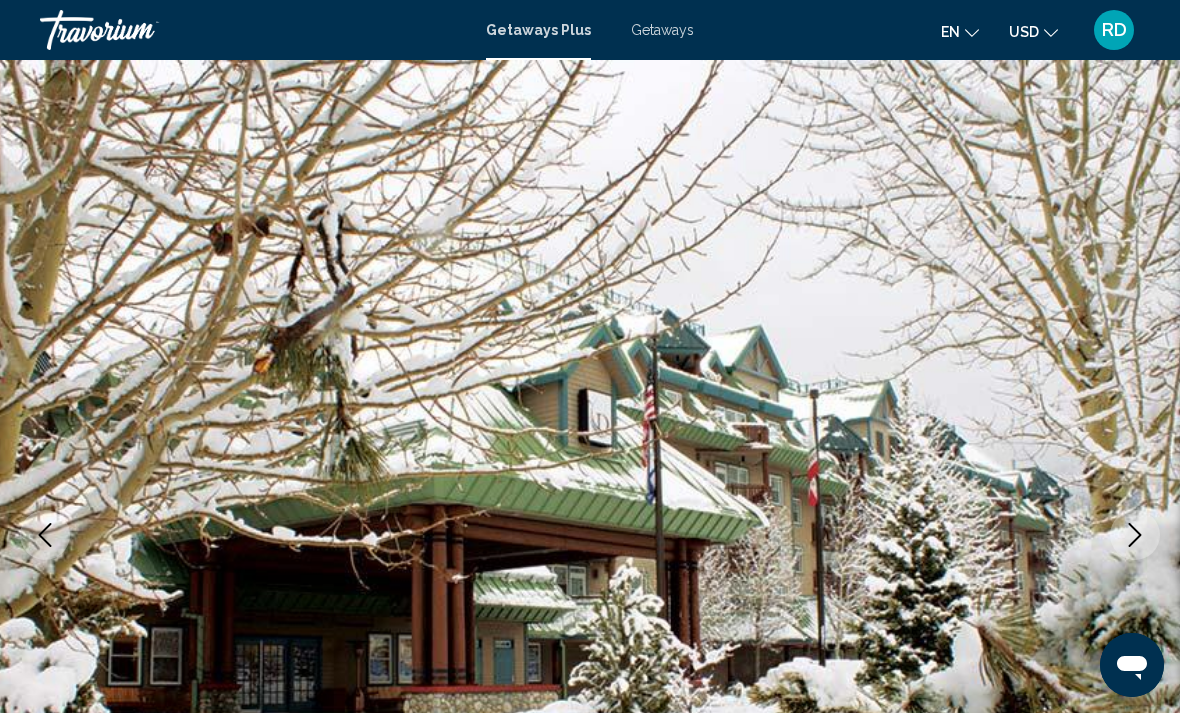 click at bounding box center [1135, 535] 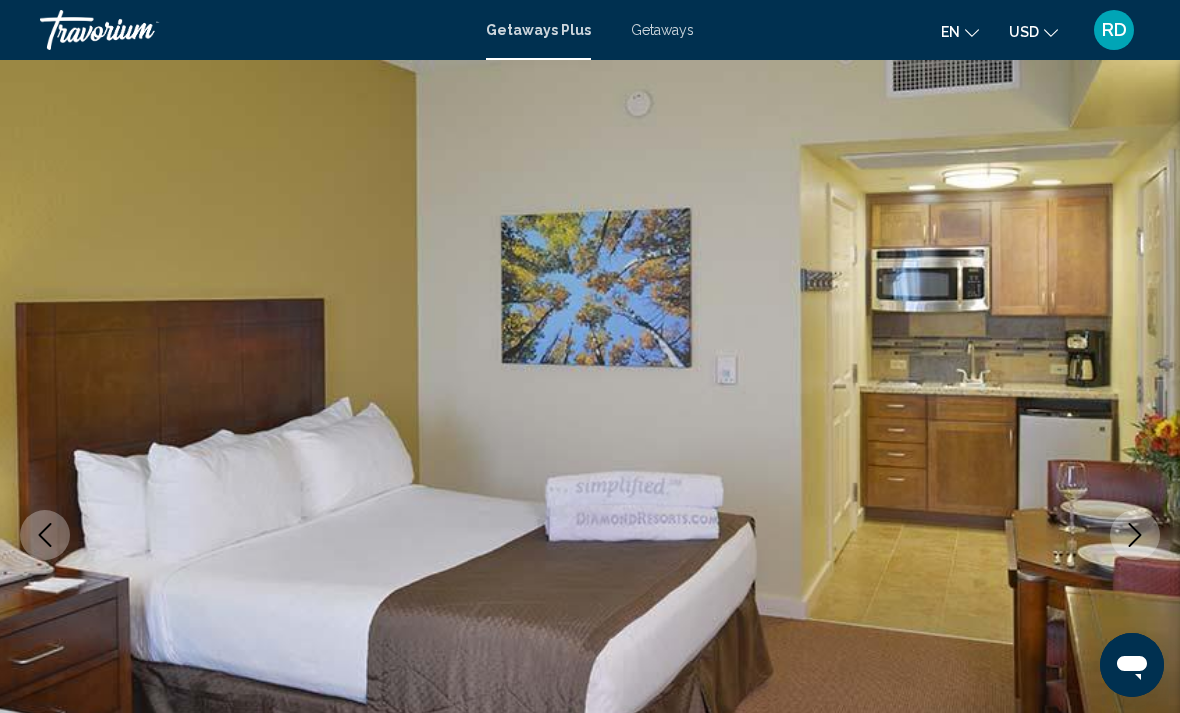 click 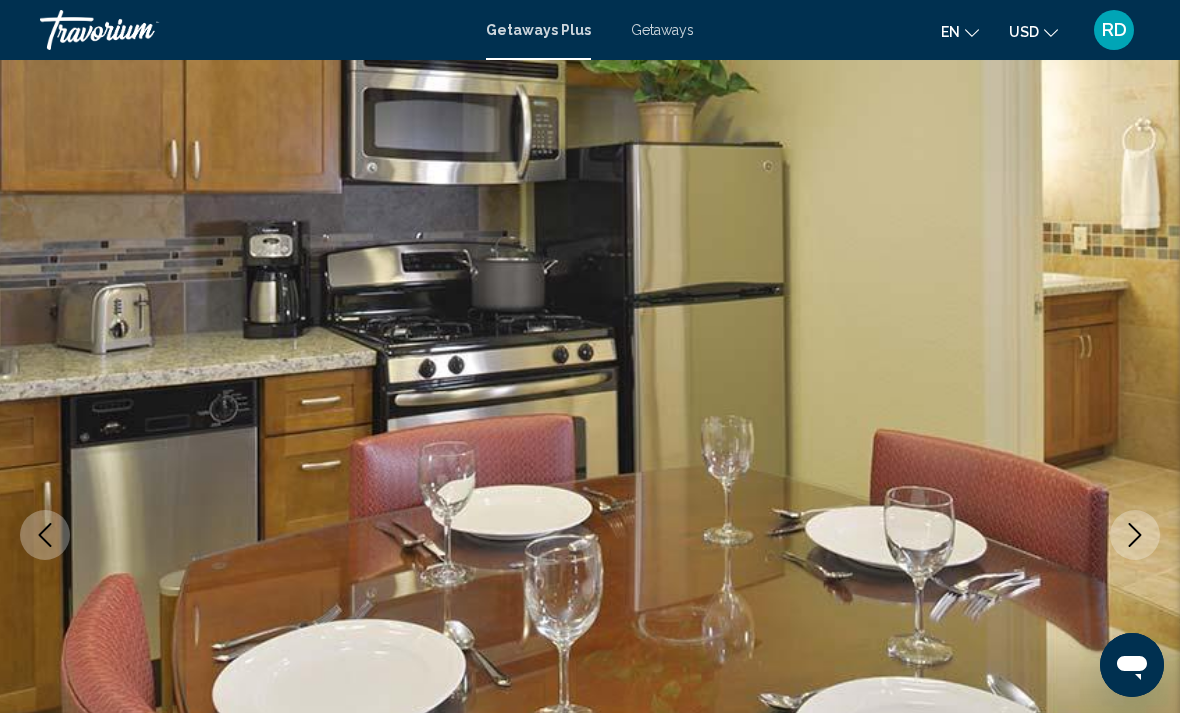 click 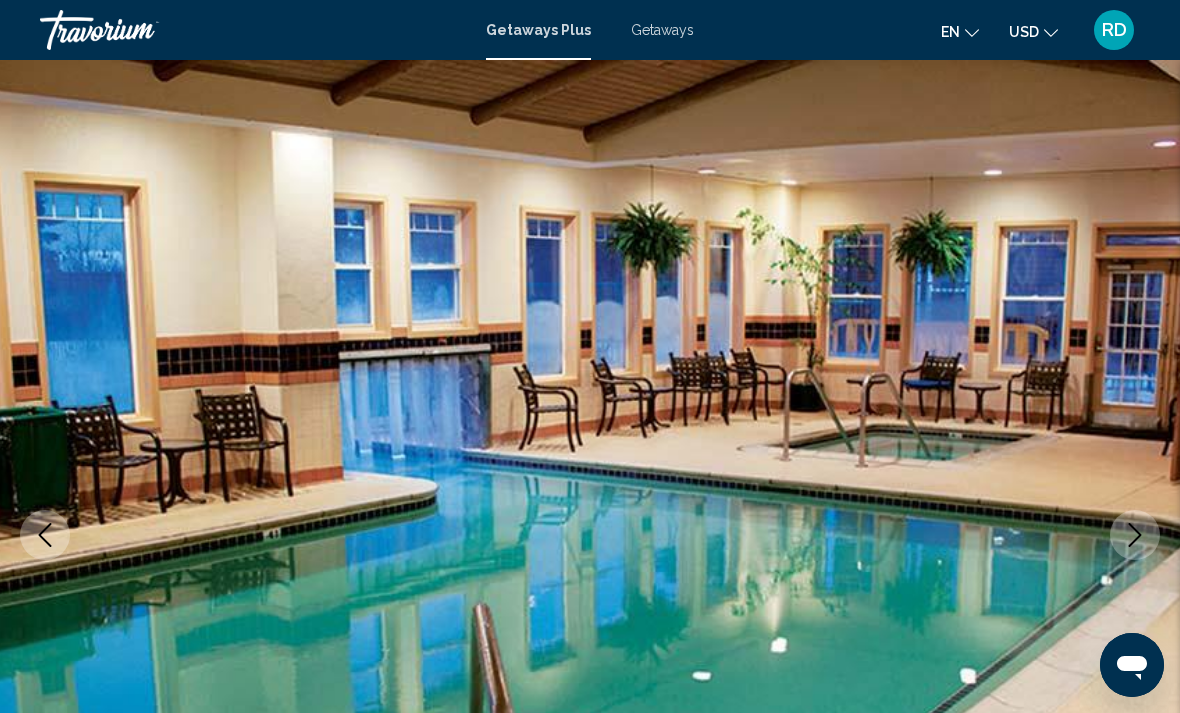 click at bounding box center [1135, 535] 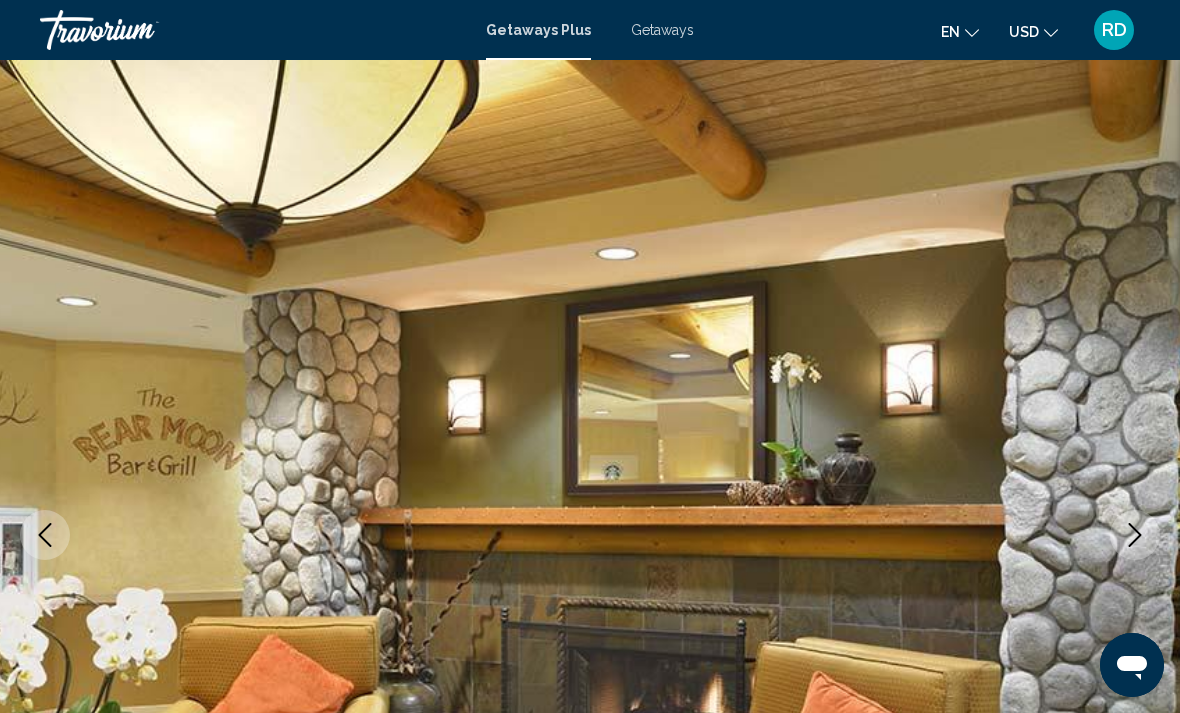 click at bounding box center [1135, 535] 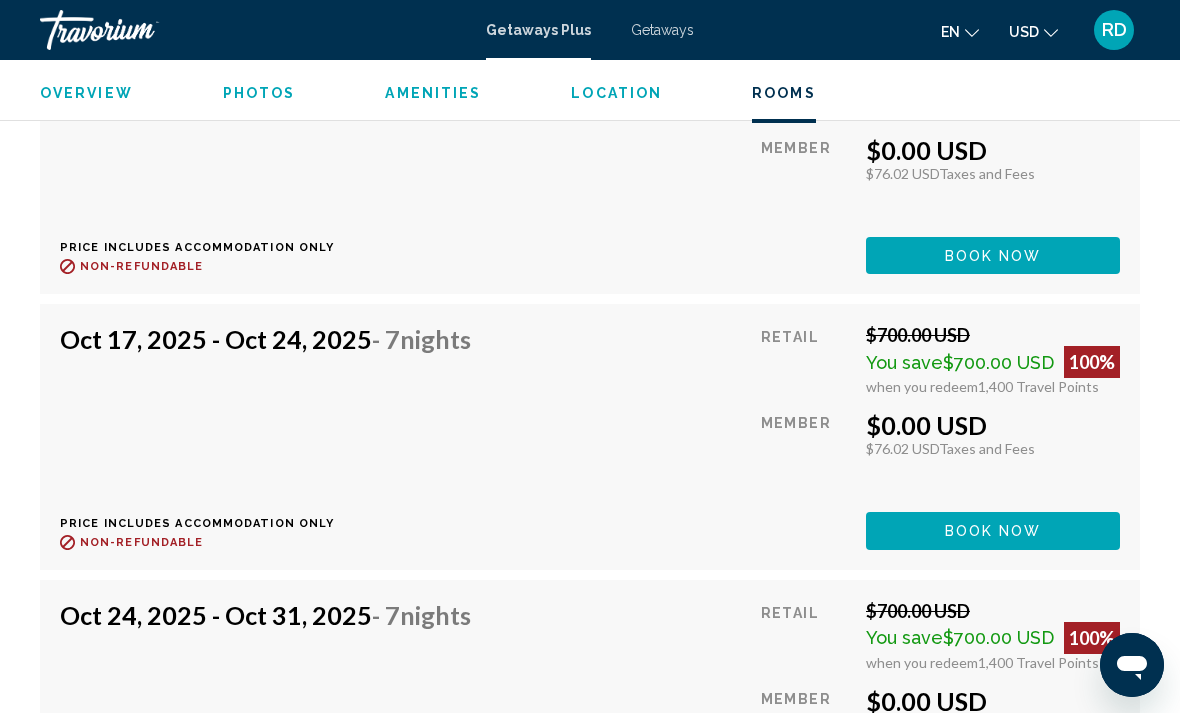 scroll, scrollTop: 67, scrollLeft: 0, axis: vertical 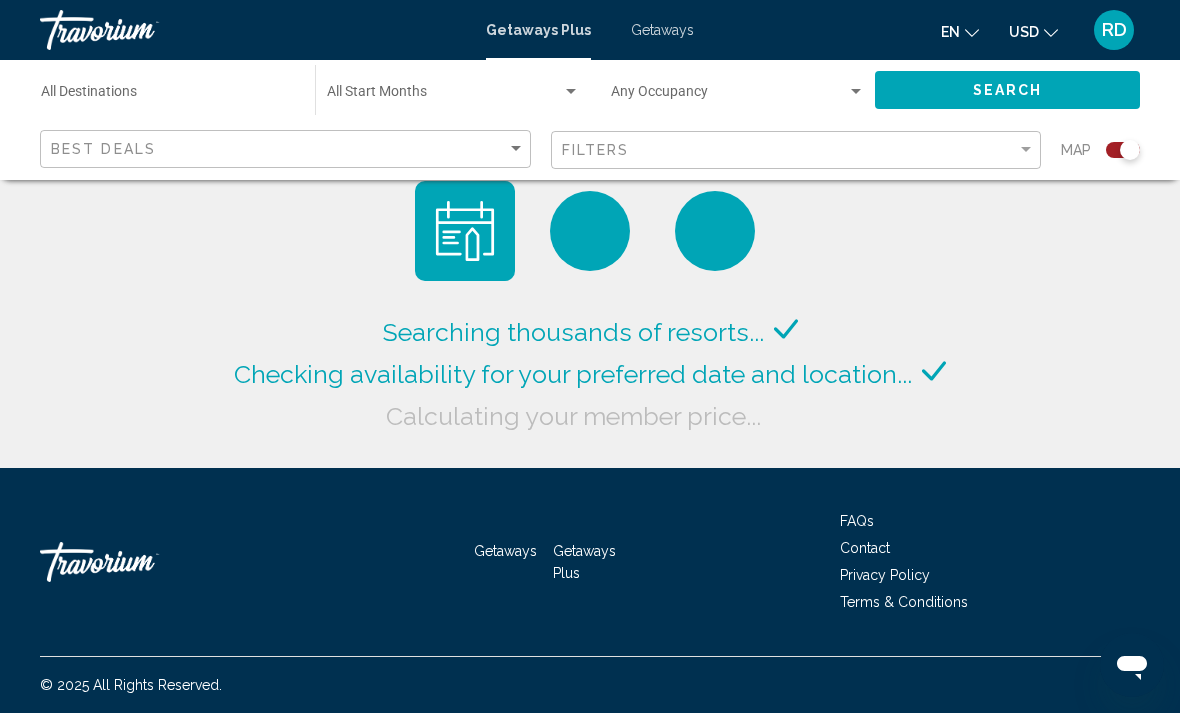click at bounding box center [444, 96] 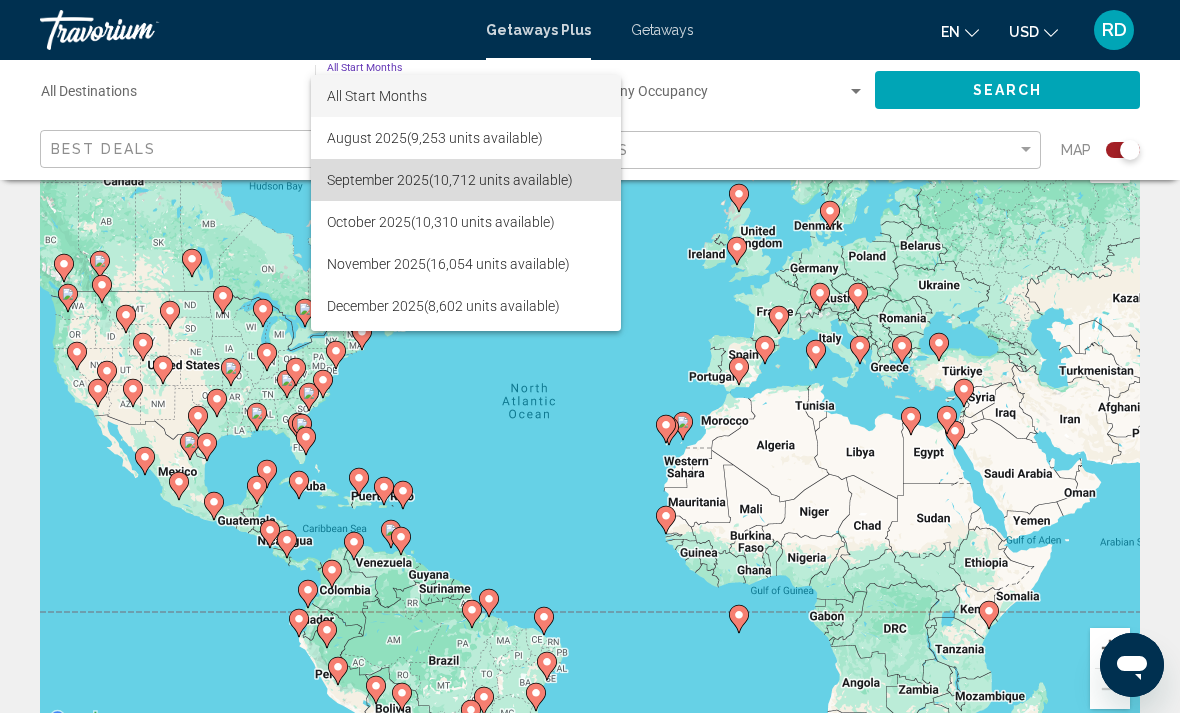 click on "September 2025  (10,712 units available)" at bounding box center (466, 180) 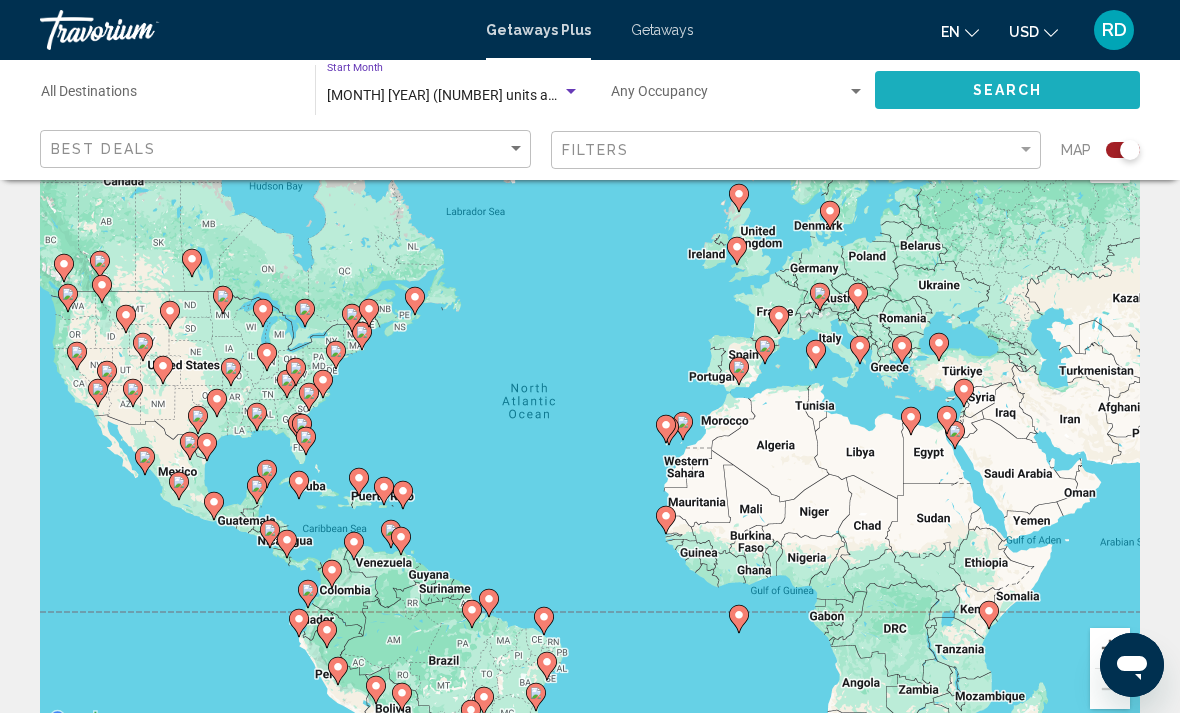 click on "Search" 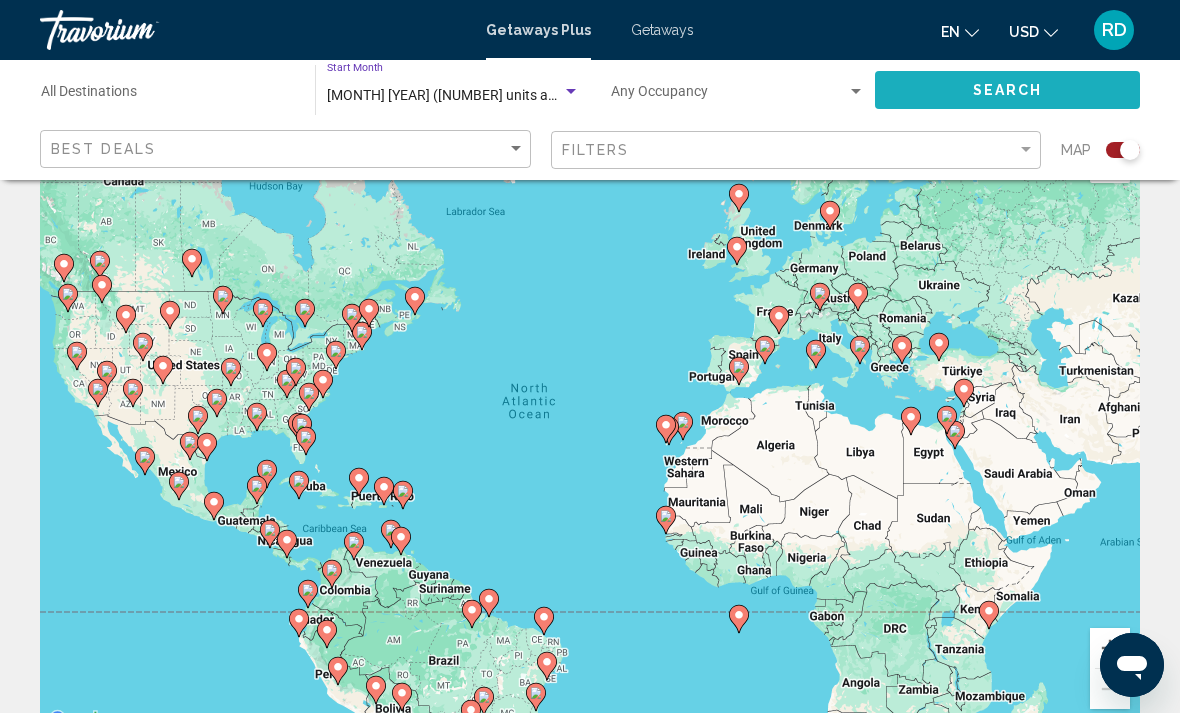 scroll, scrollTop: 0, scrollLeft: 0, axis: both 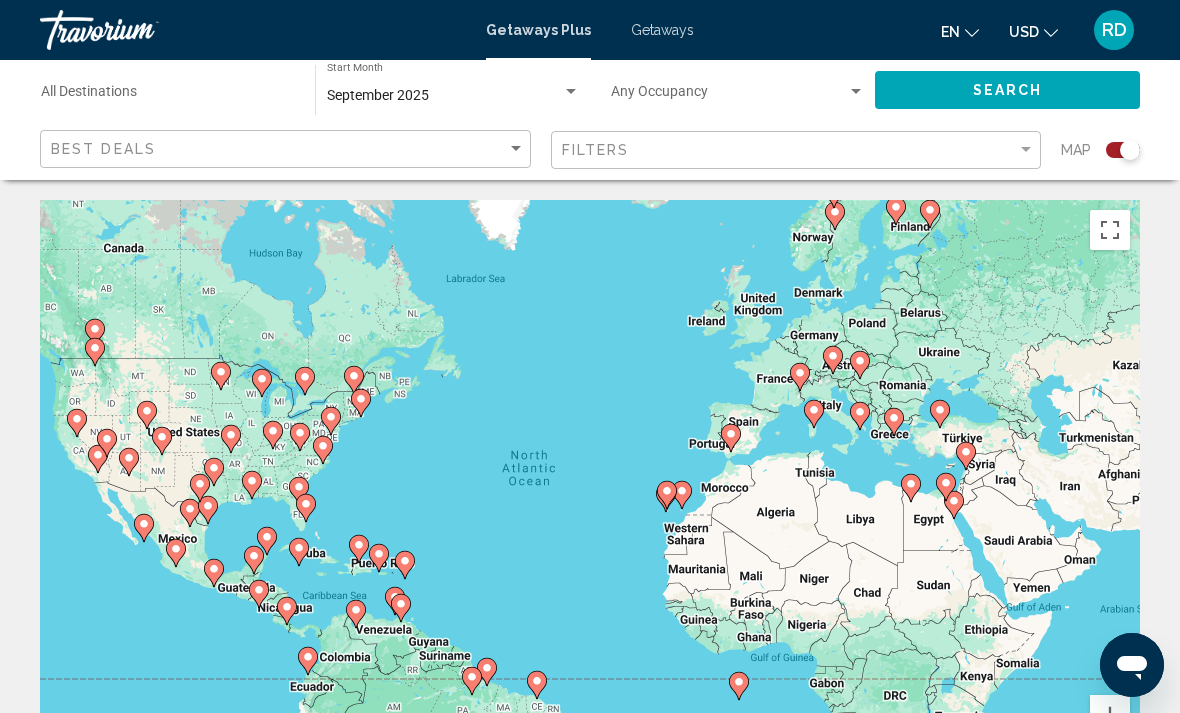 click at bounding box center (729, 96) 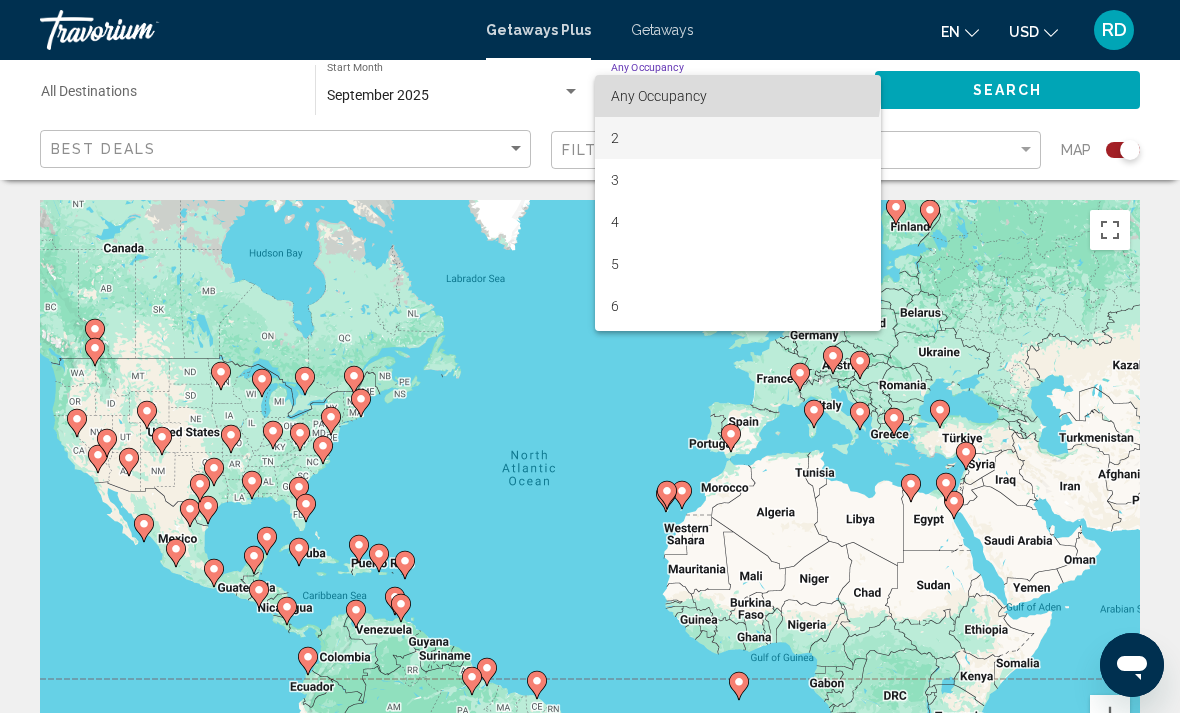 click on "2" at bounding box center (738, 138) 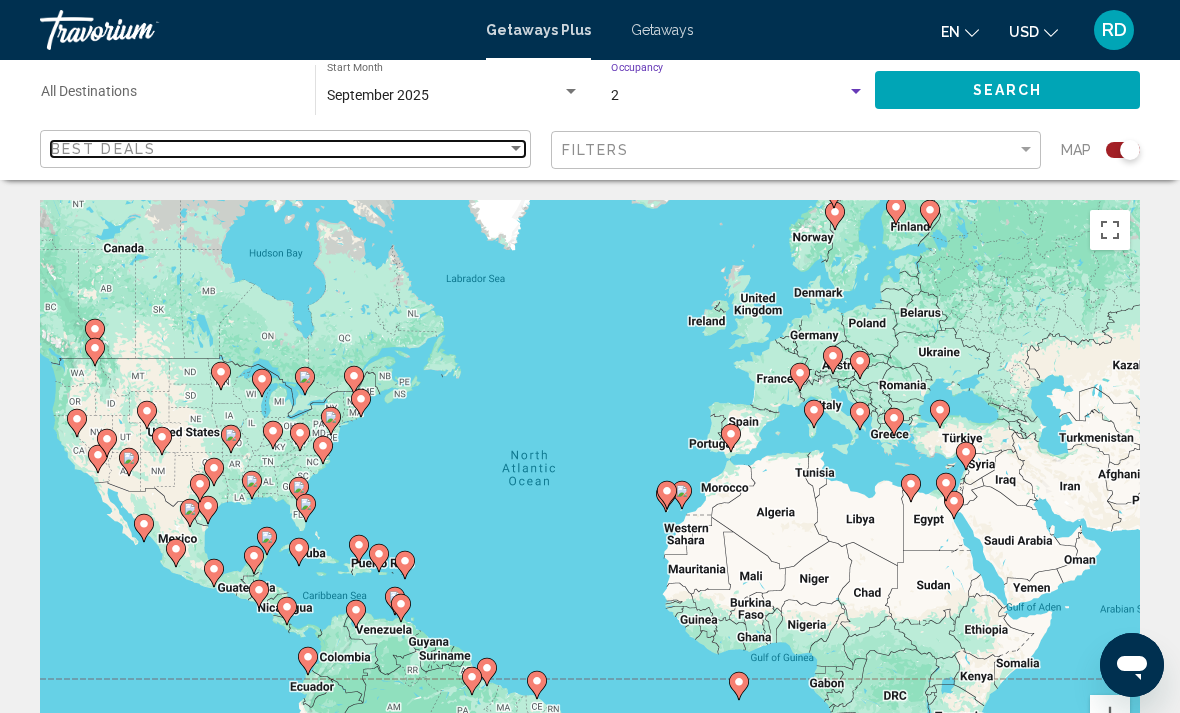click on "Best Deals" at bounding box center (279, 149) 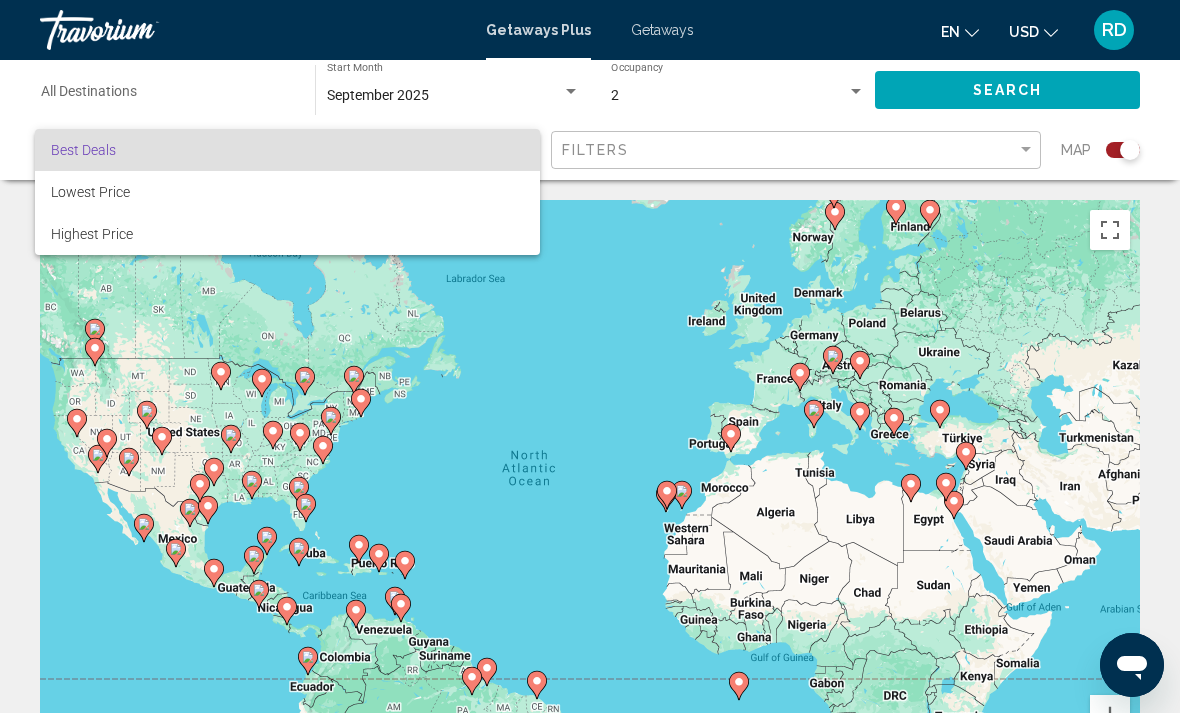 click on "Best Deals" at bounding box center (287, 150) 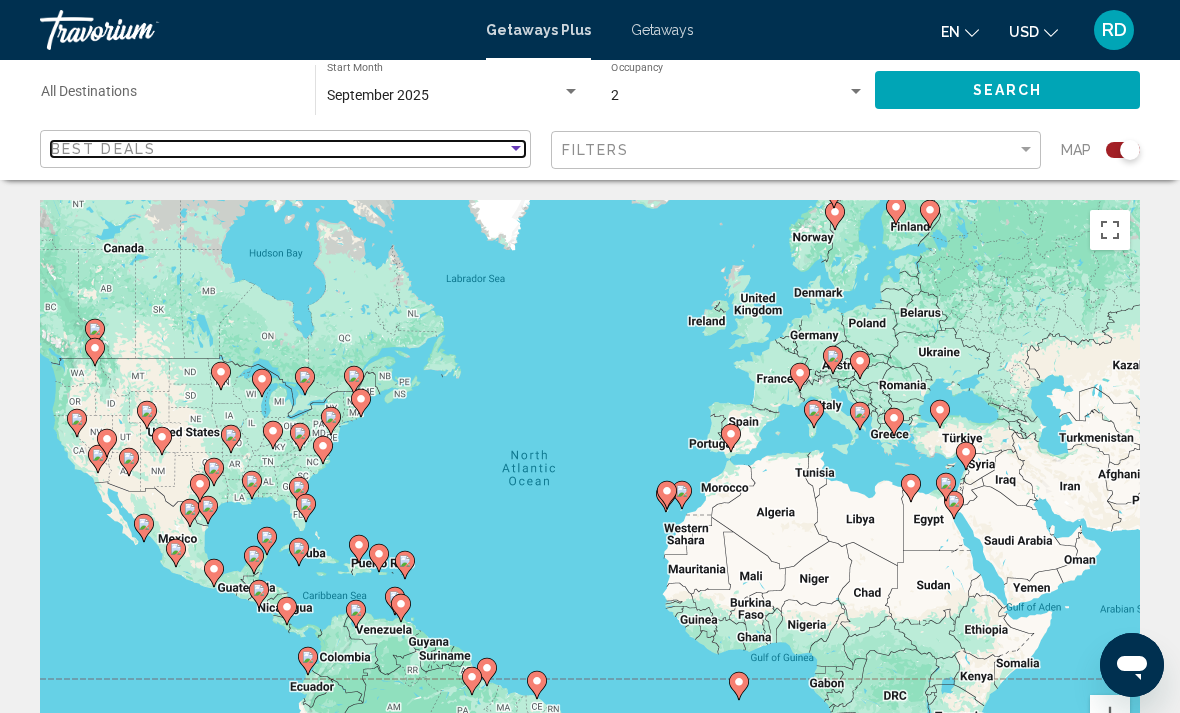 click on "Best Deals" at bounding box center [279, 149] 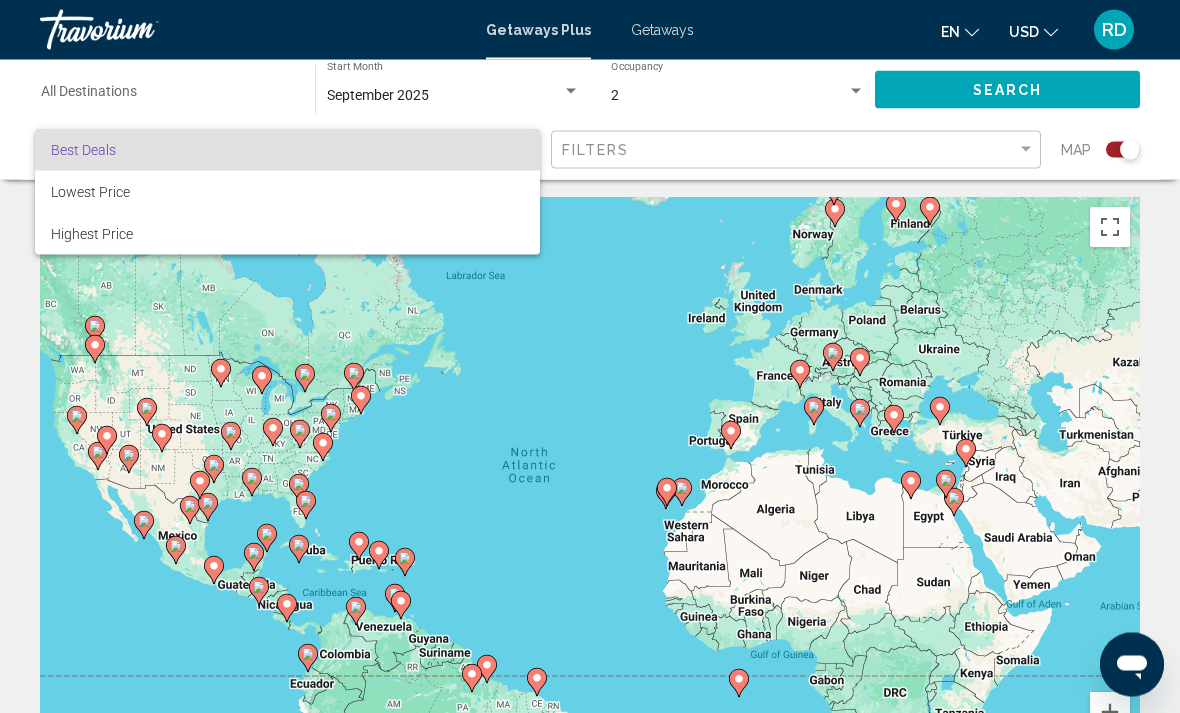 scroll, scrollTop: 0, scrollLeft: 0, axis: both 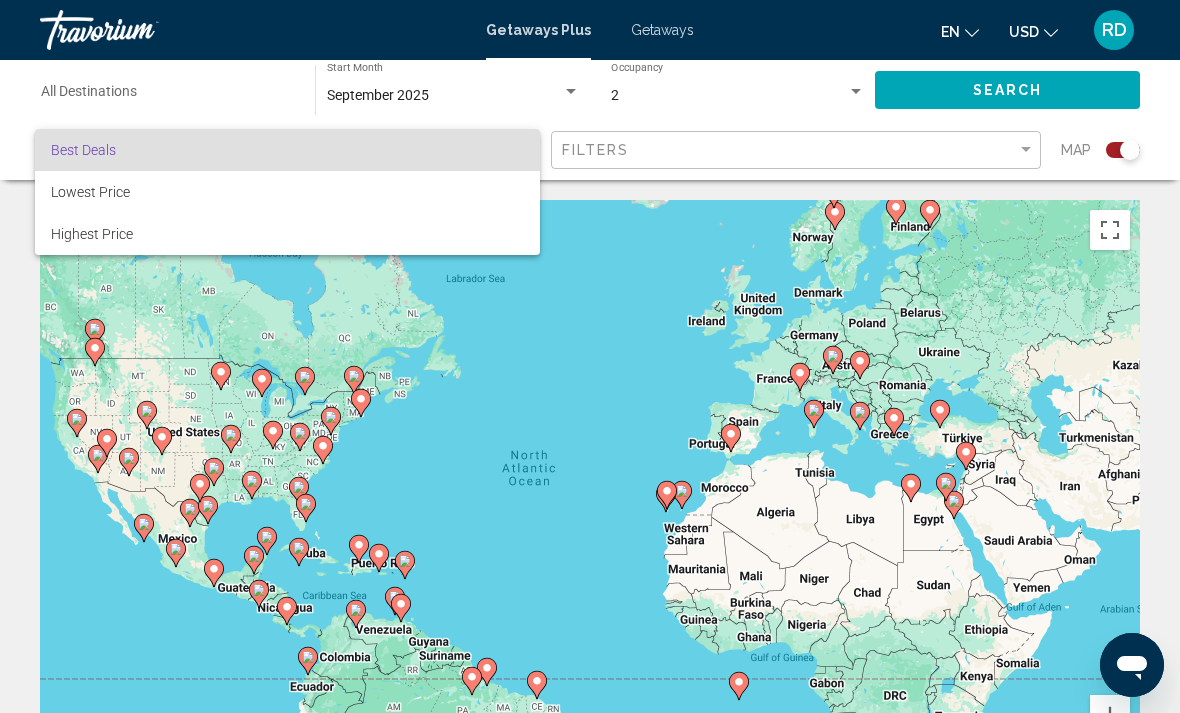 click at bounding box center (590, 356) 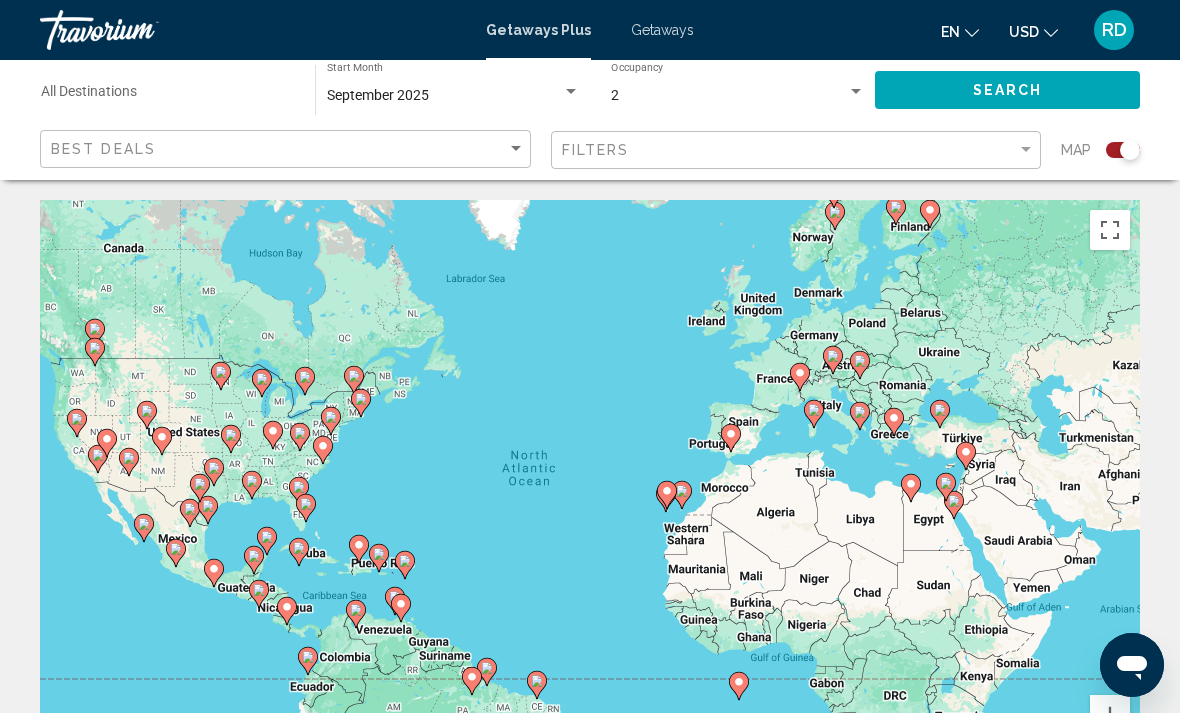 click on "September 2025 Start Month All Start Months" 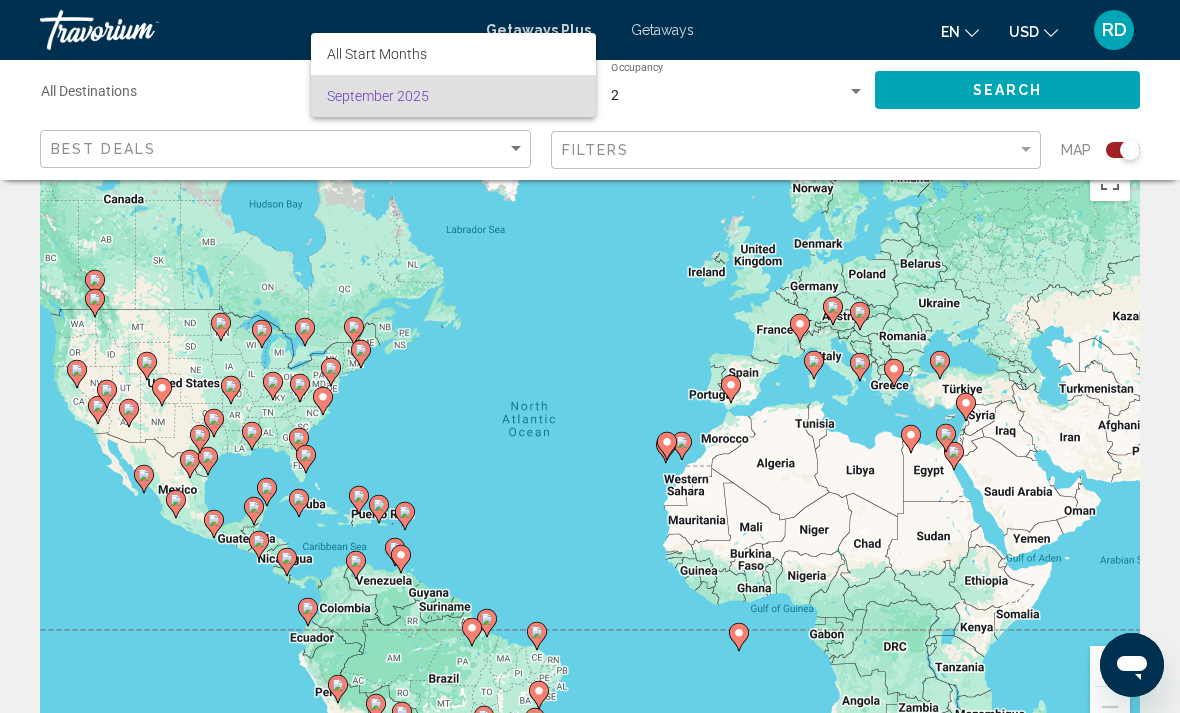 scroll, scrollTop: 47, scrollLeft: 0, axis: vertical 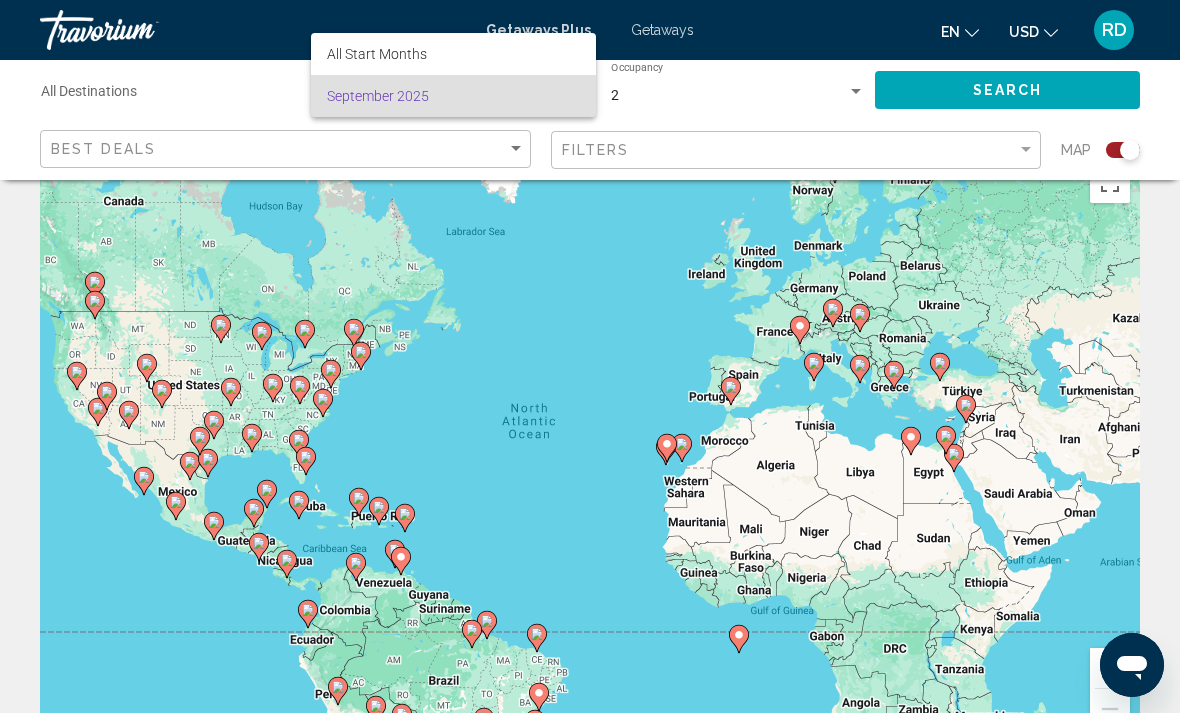 click at bounding box center (590, 356) 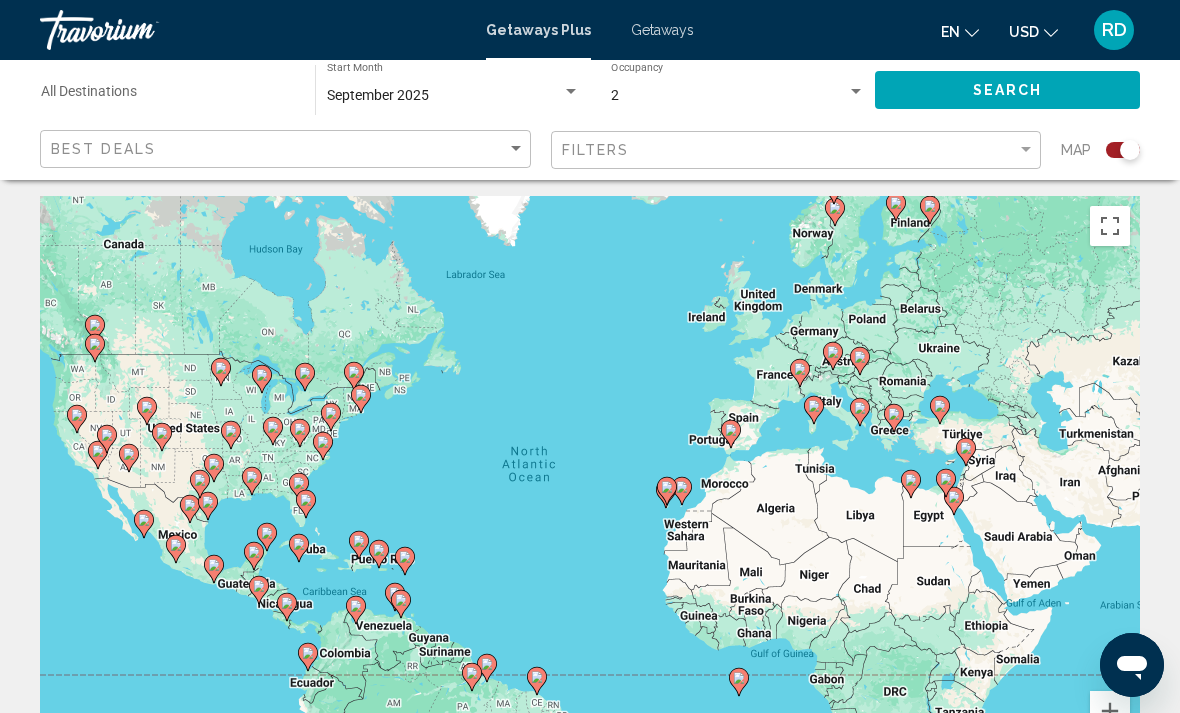 scroll, scrollTop: 0, scrollLeft: 0, axis: both 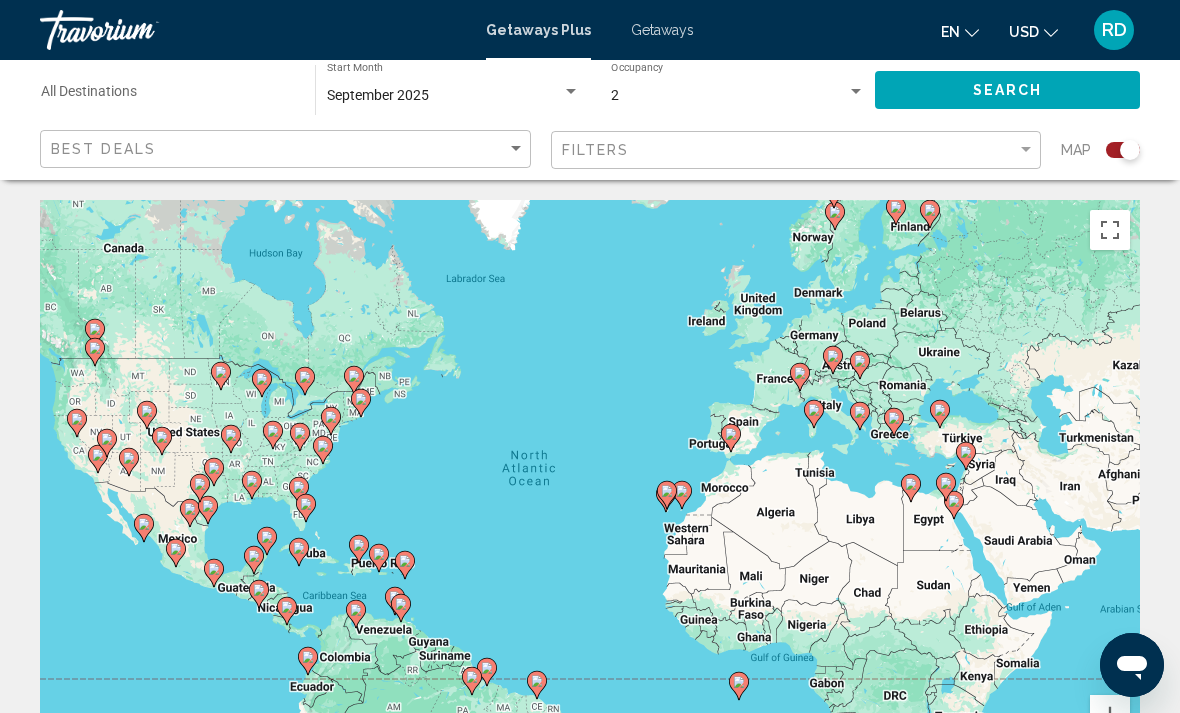 click on "September 2025" at bounding box center (444, 96) 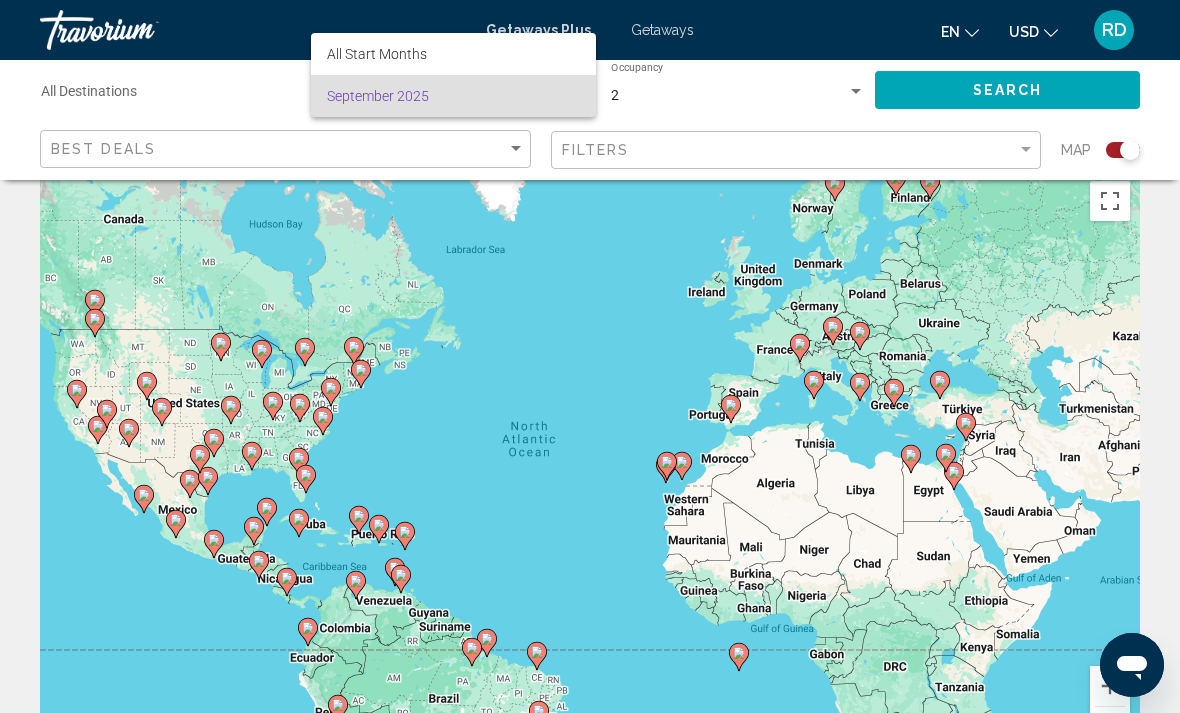 scroll, scrollTop: 30, scrollLeft: 0, axis: vertical 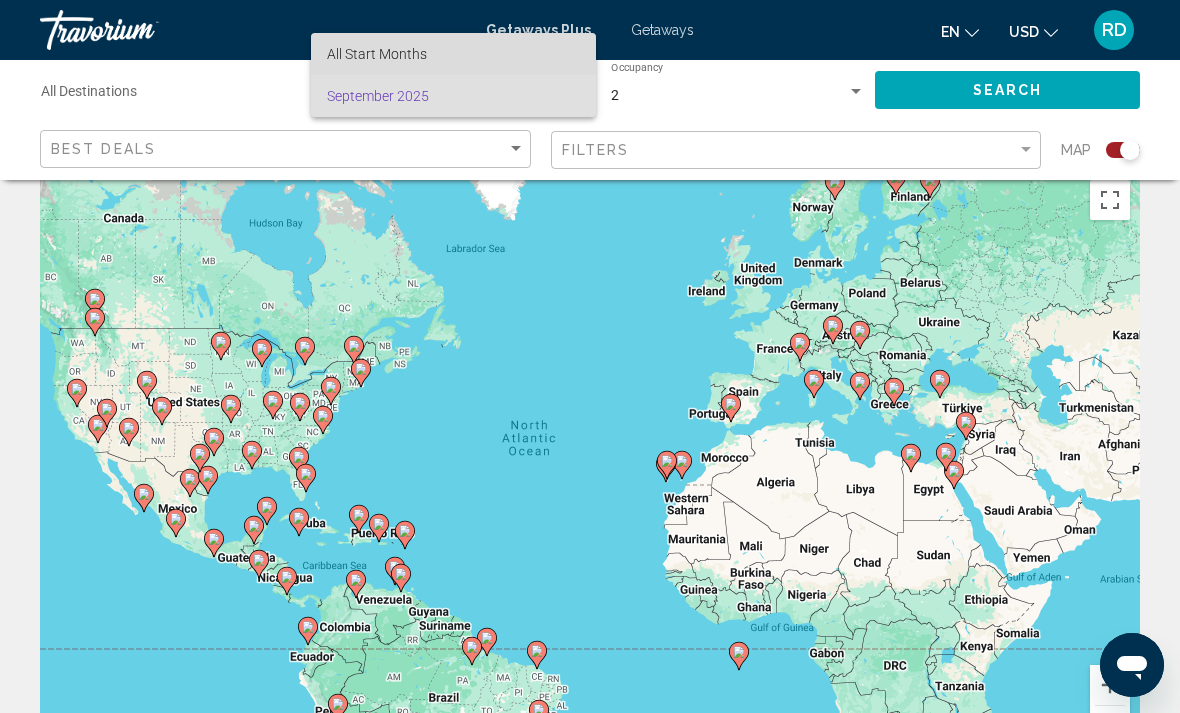 click on "All Start Months" at bounding box center (453, 54) 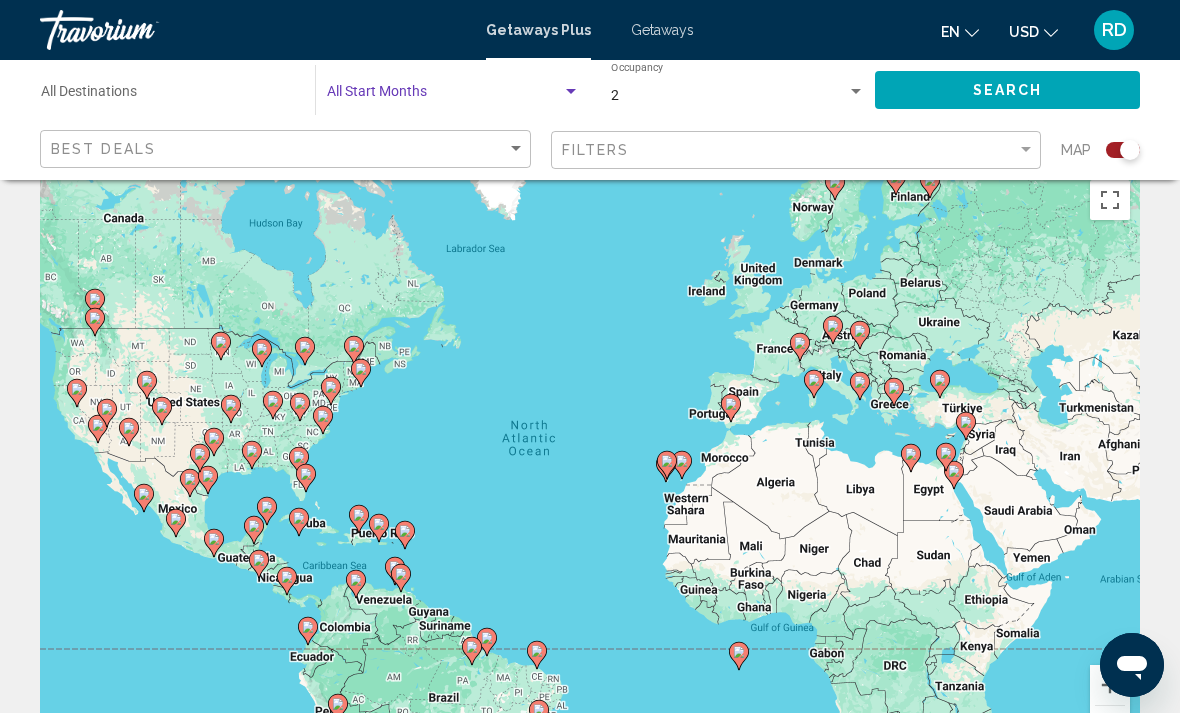 click on "Search" 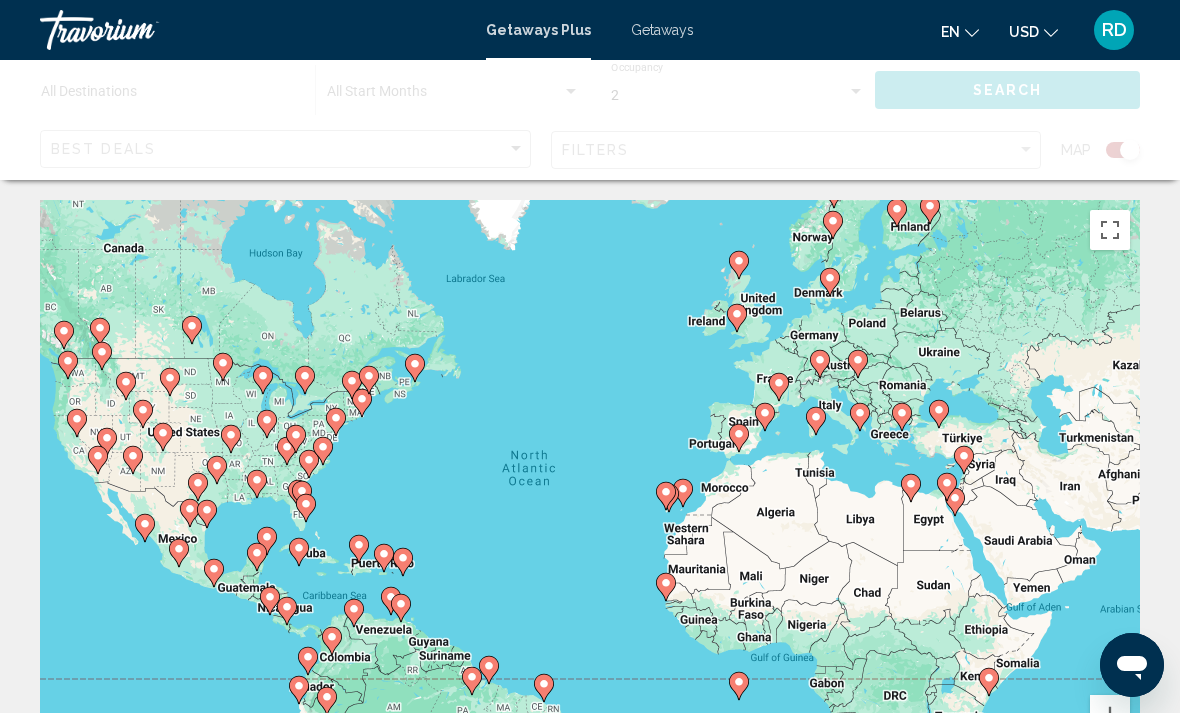 click 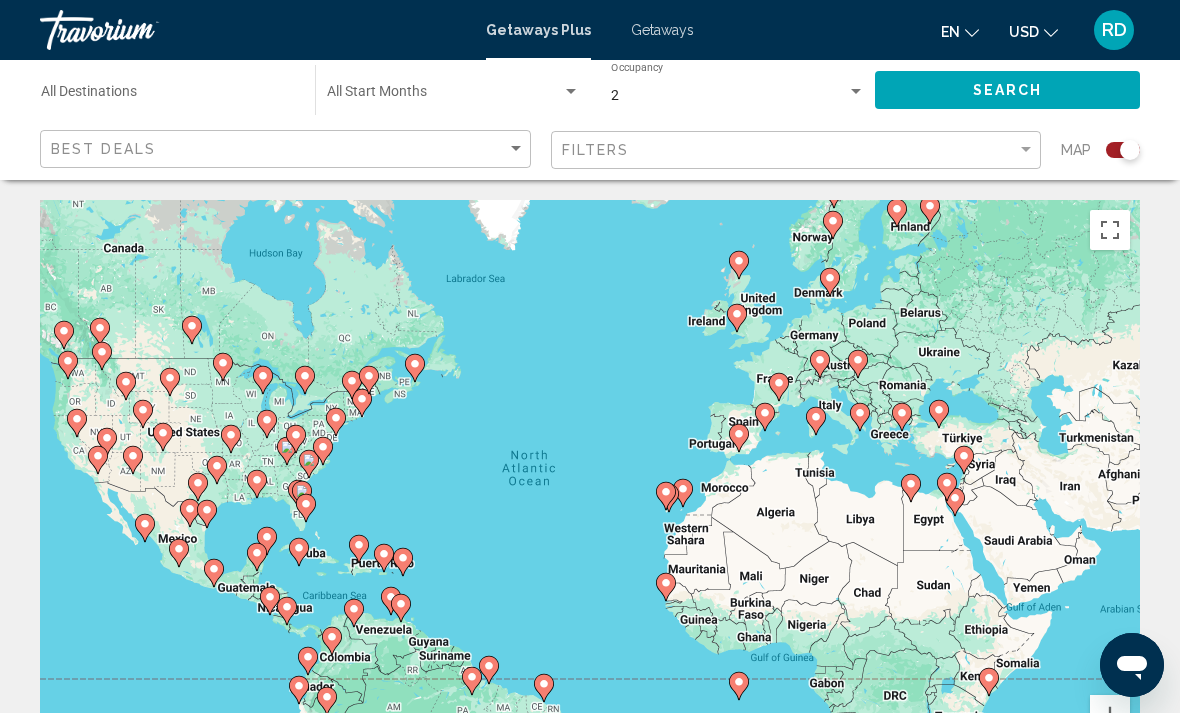 click on "Start Month All Start Months" 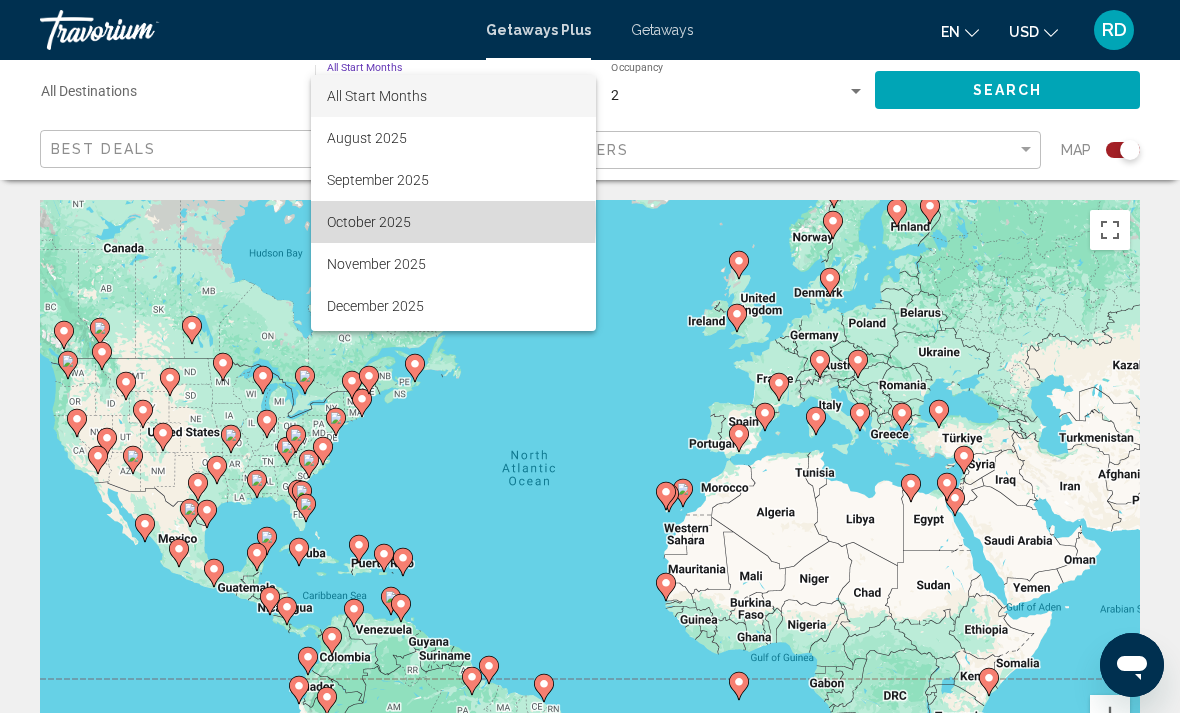 click on "October 2025" at bounding box center [453, 222] 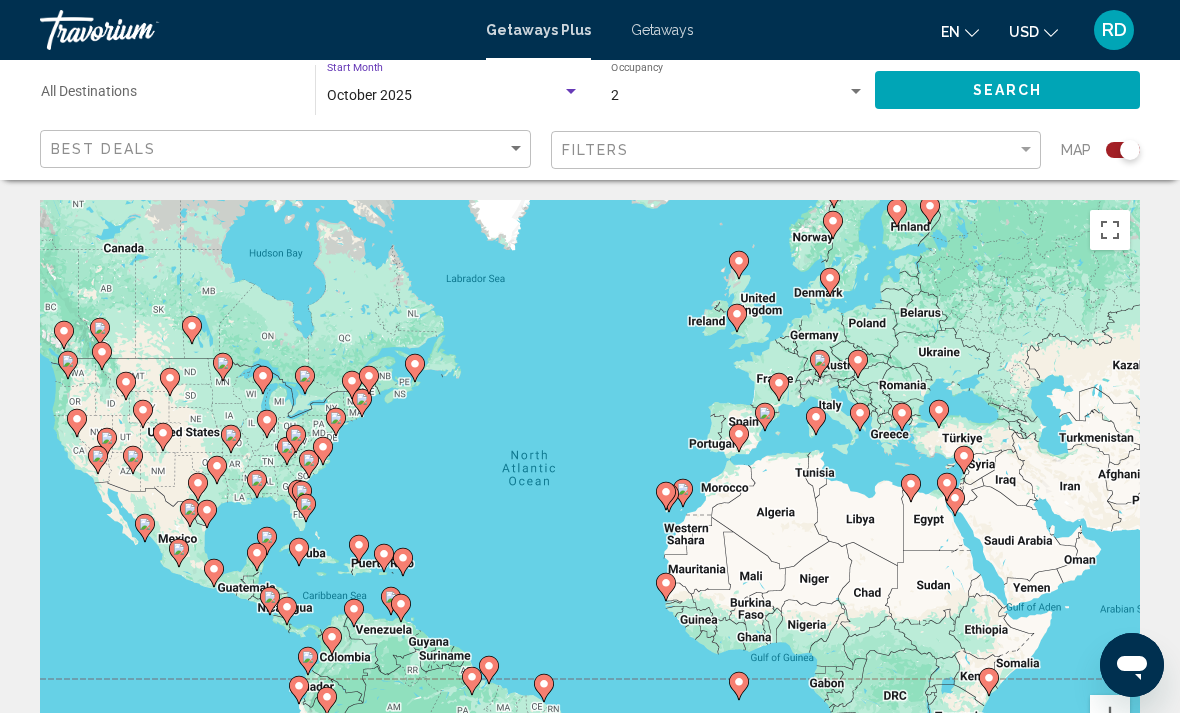 click on "2" at bounding box center [738, 96] 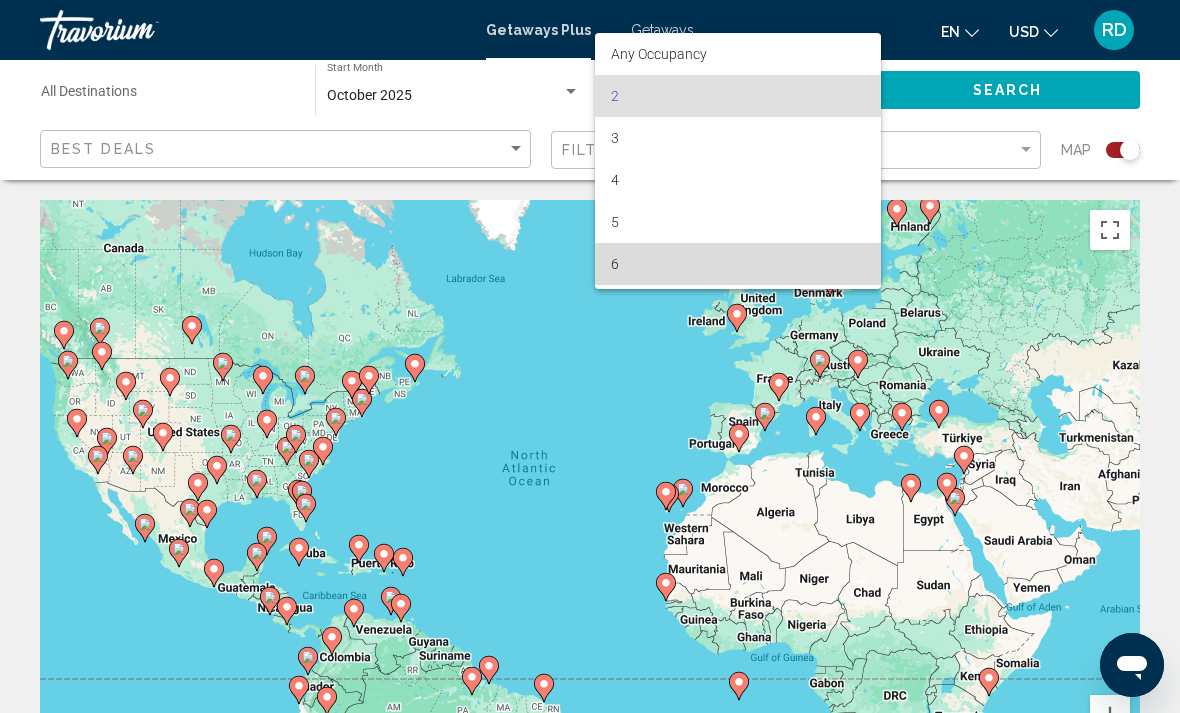 click on "6" at bounding box center [738, 264] 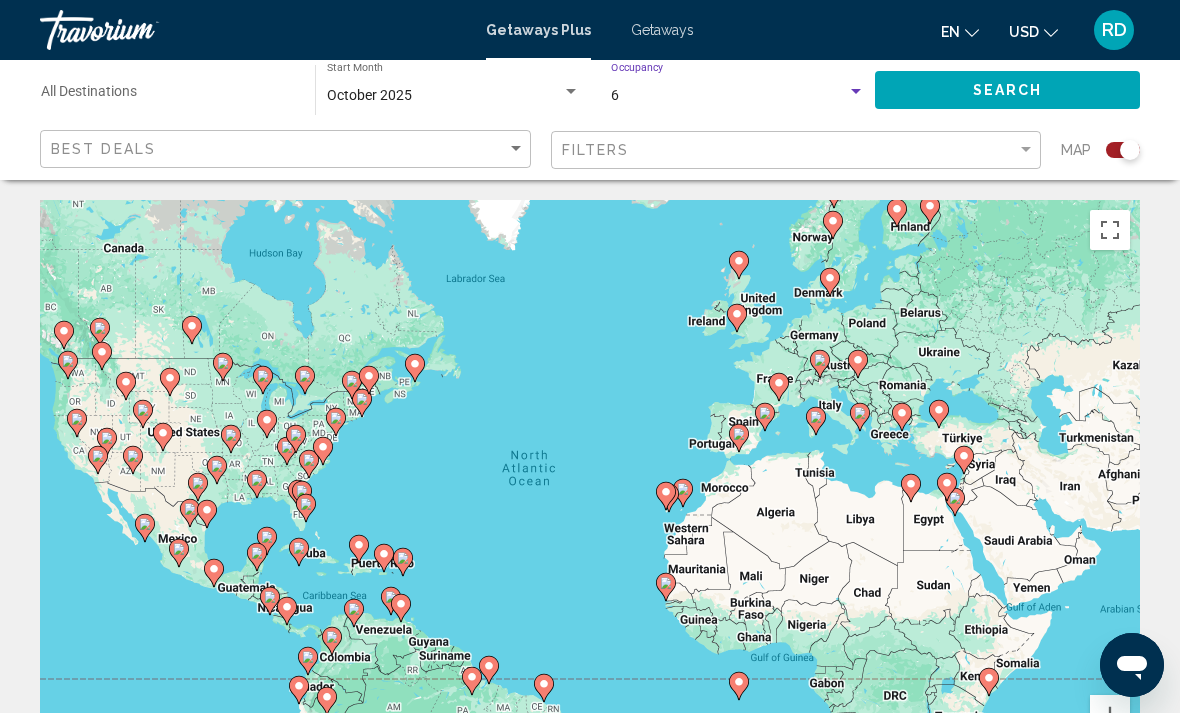 click on "Search" 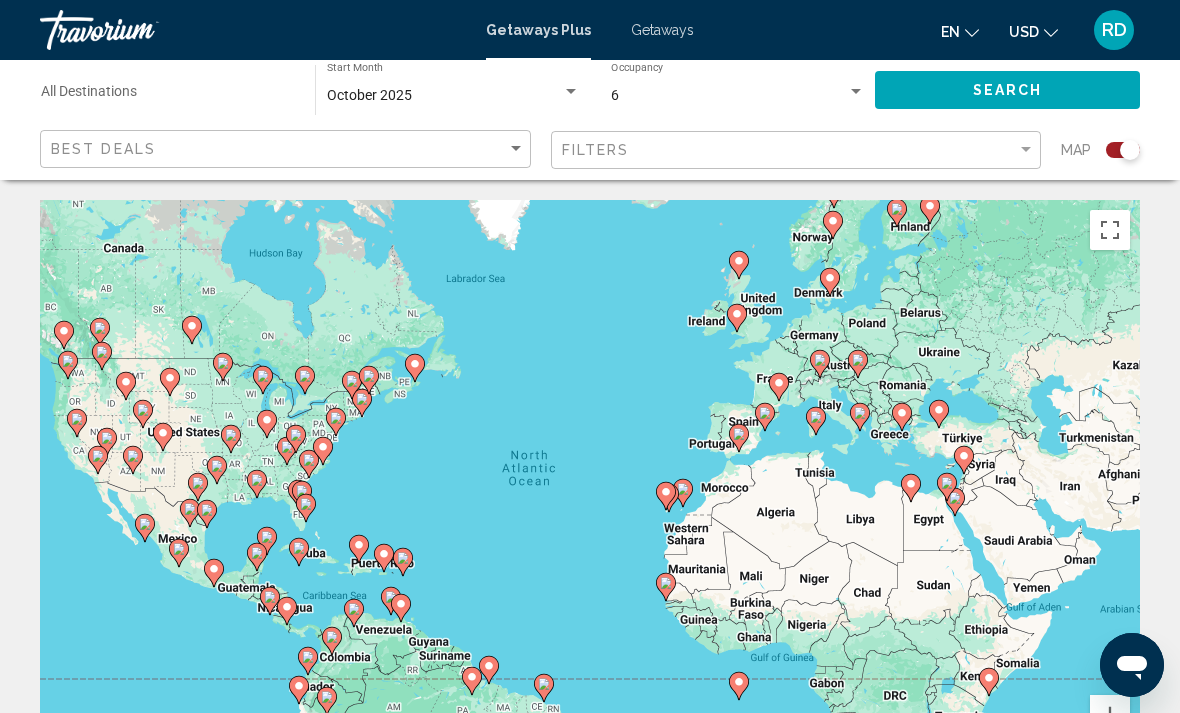 click on "Search" 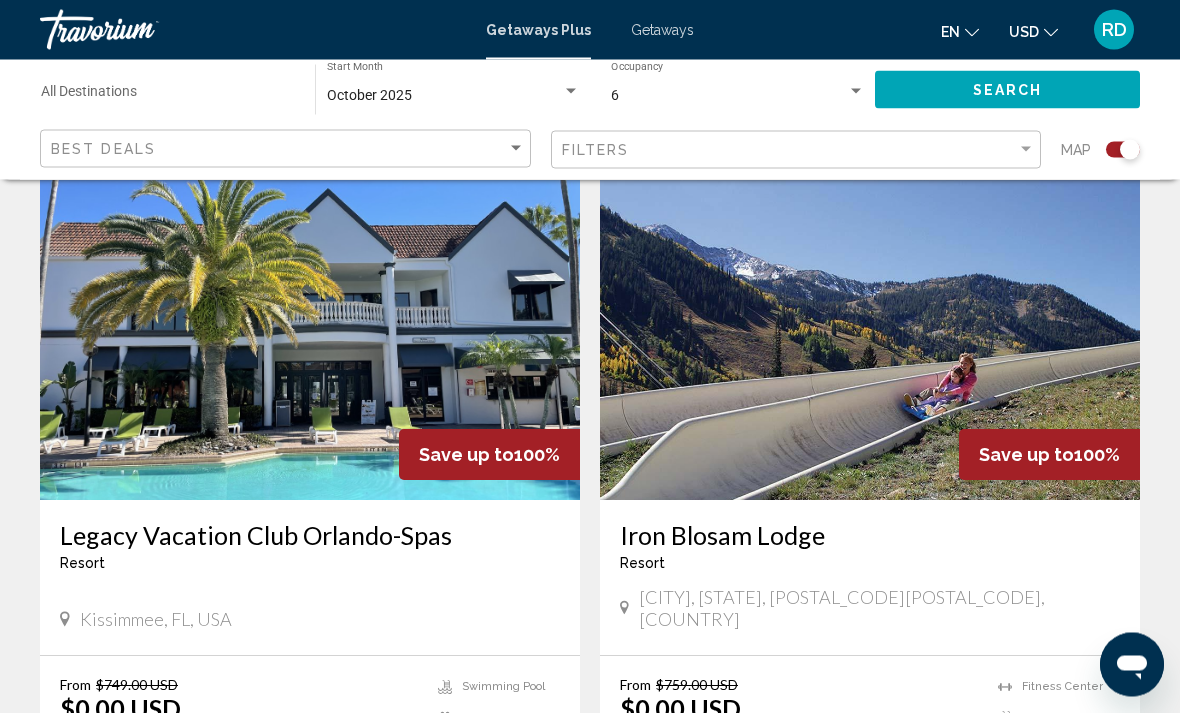 scroll, scrollTop: 710, scrollLeft: 0, axis: vertical 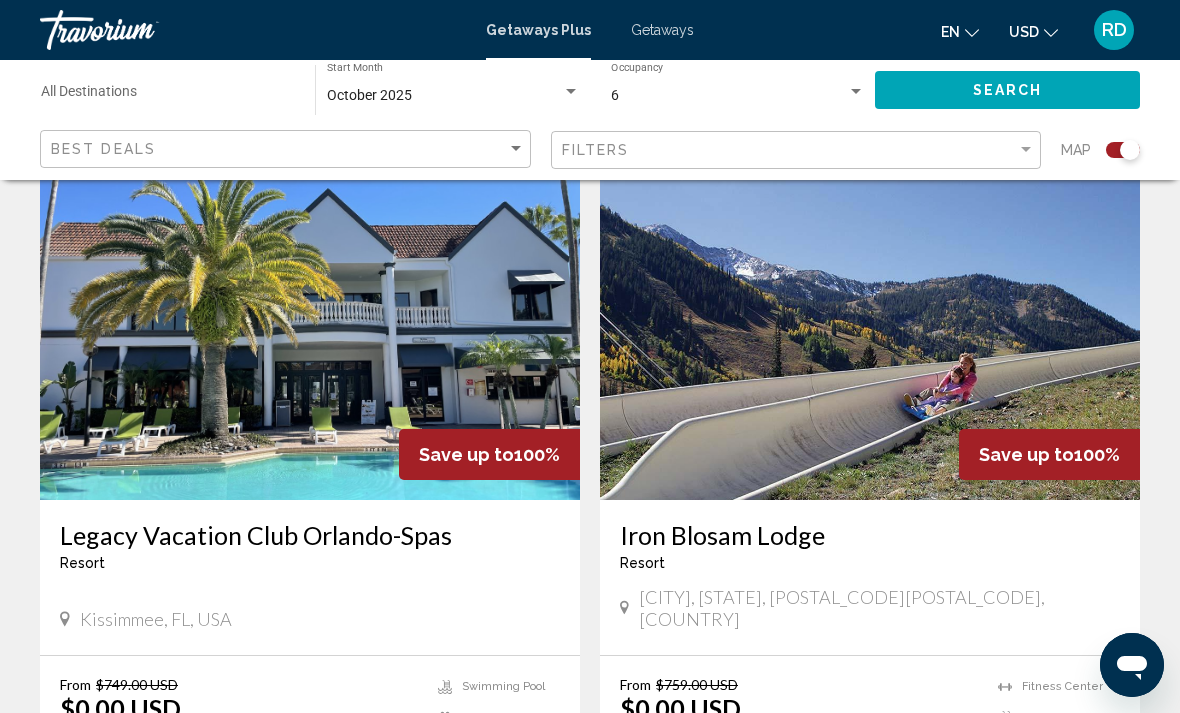 click on "Destination All Destinations" at bounding box center [168, 96] 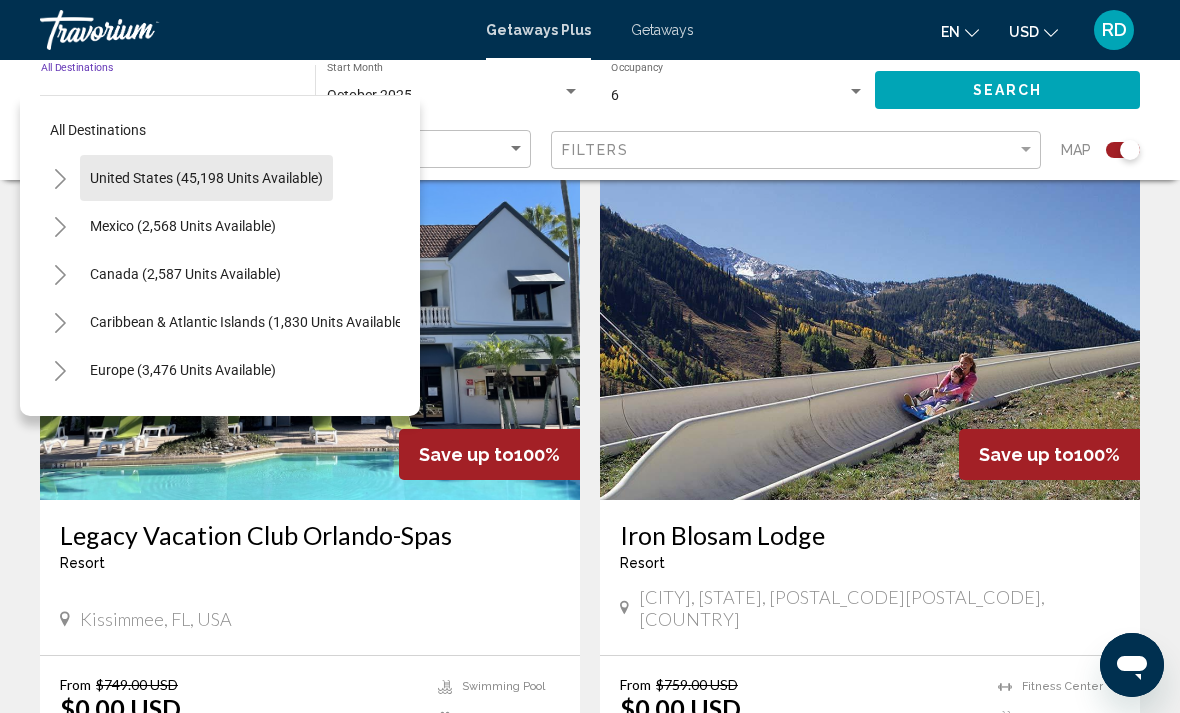 click on "United States (45,198 units available)" at bounding box center (183, 226) 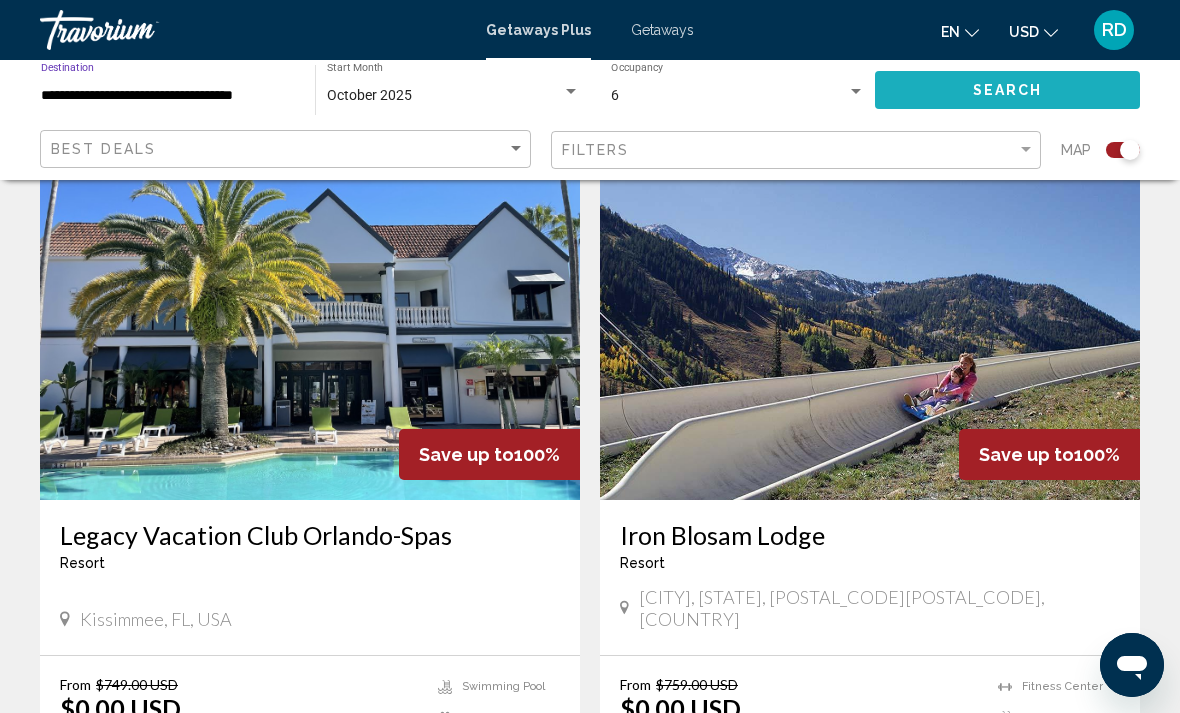 click on "Search" 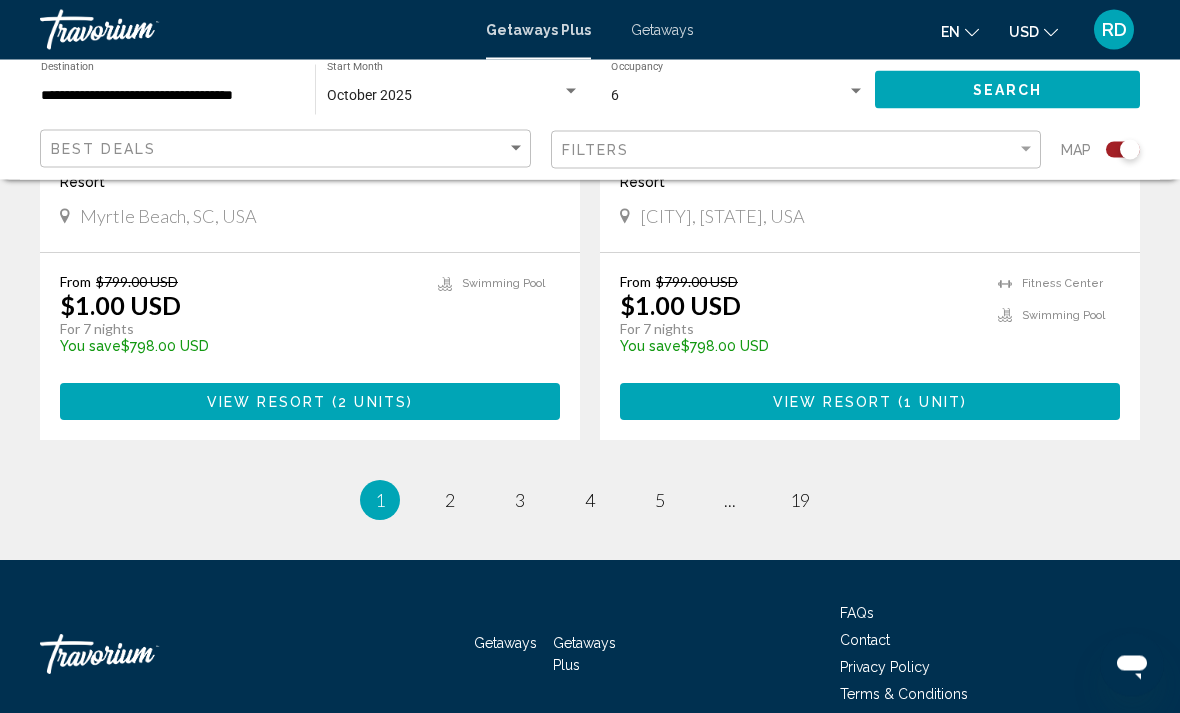 scroll, scrollTop: 4520, scrollLeft: 0, axis: vertical 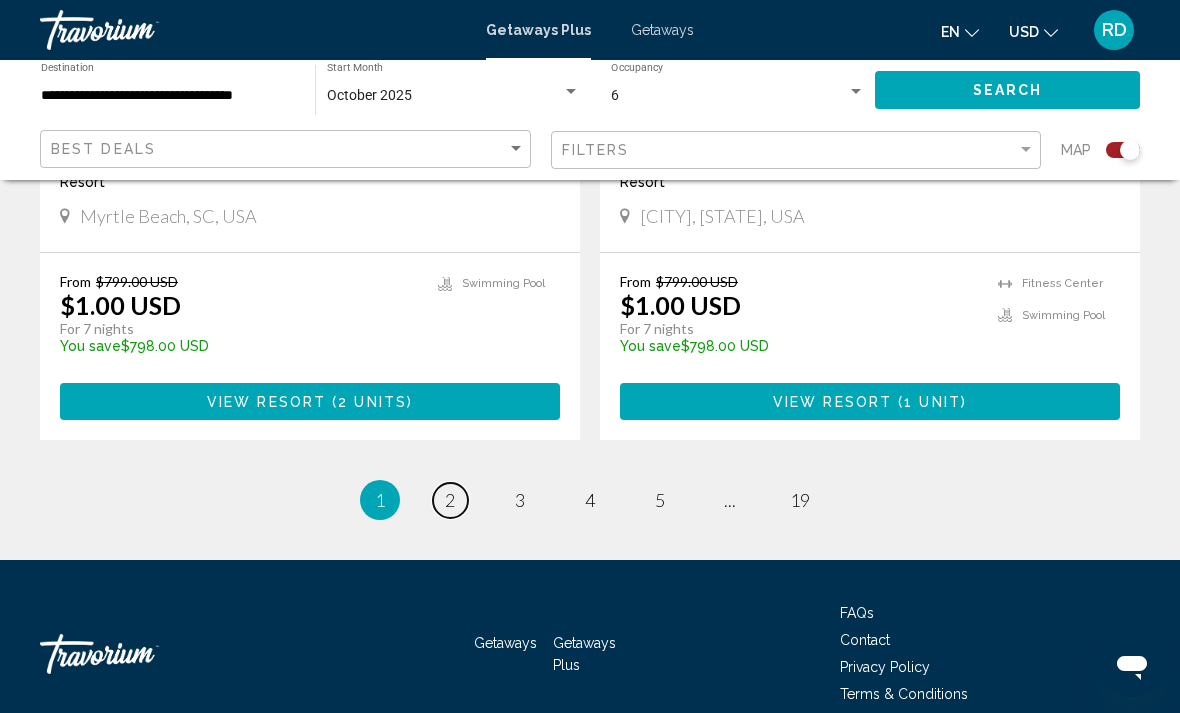 click on "page  2" at bounding box center [450, 500] 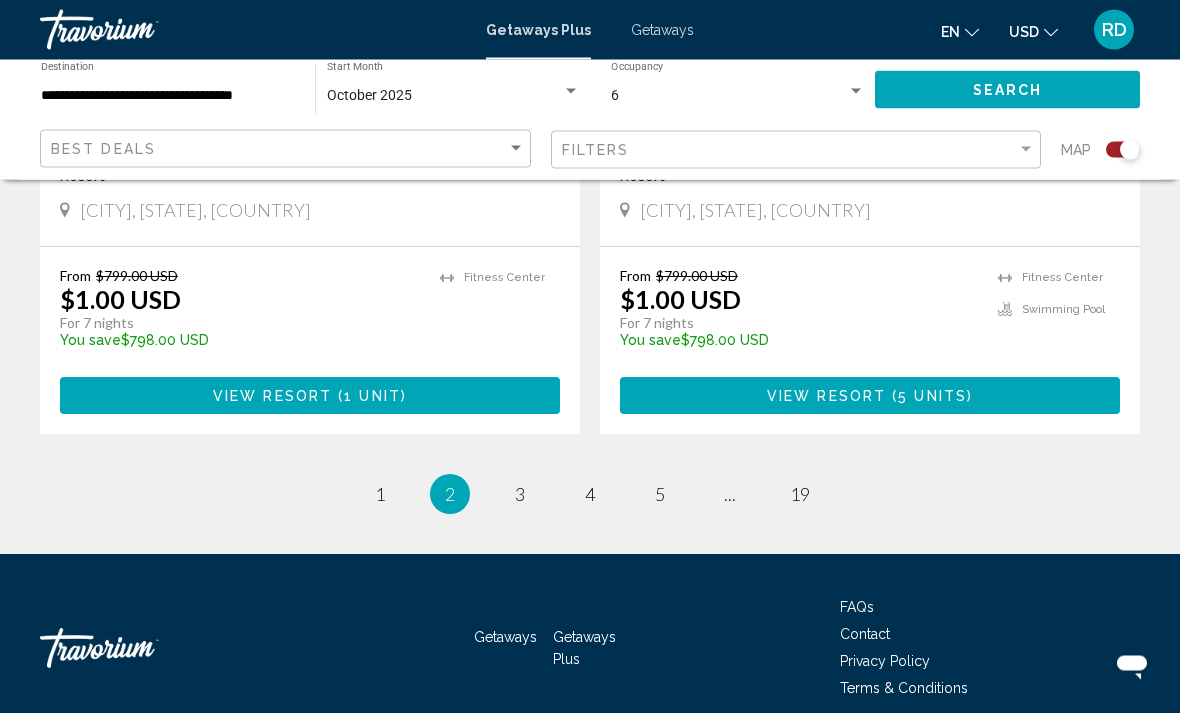 scroll, scrollTop: 4554, scrollLeft: 0, axis: vertical 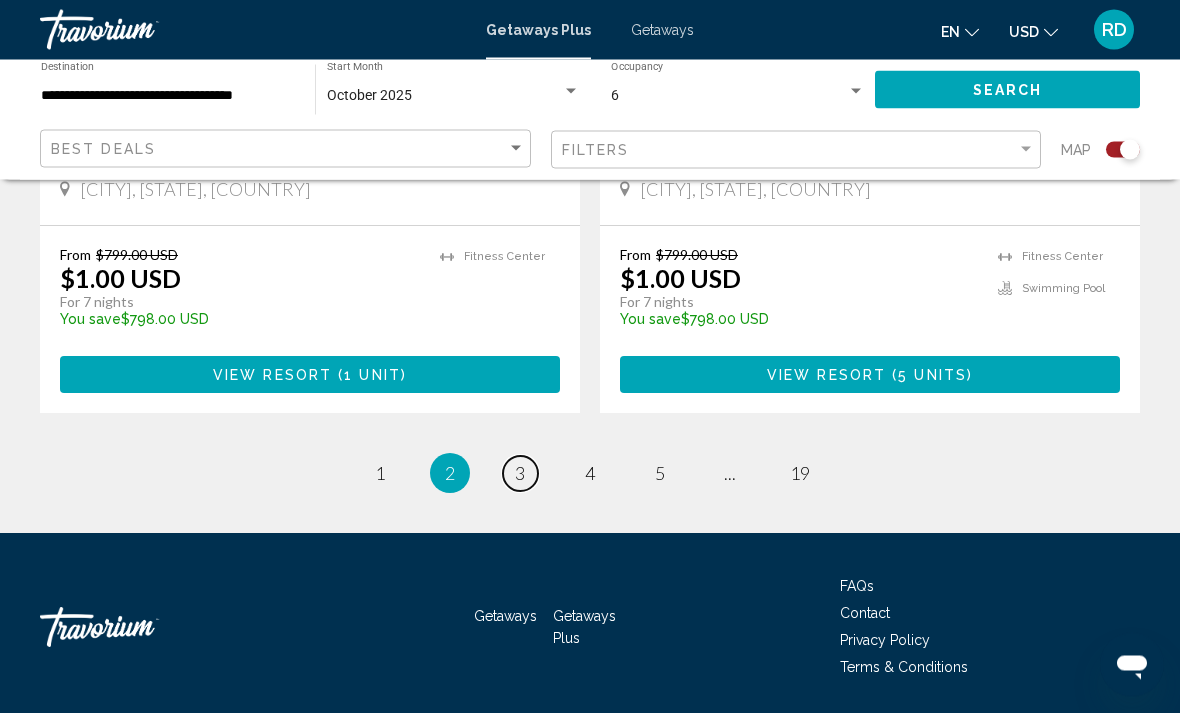 click on "page  3" at bounding box center (520, 474) 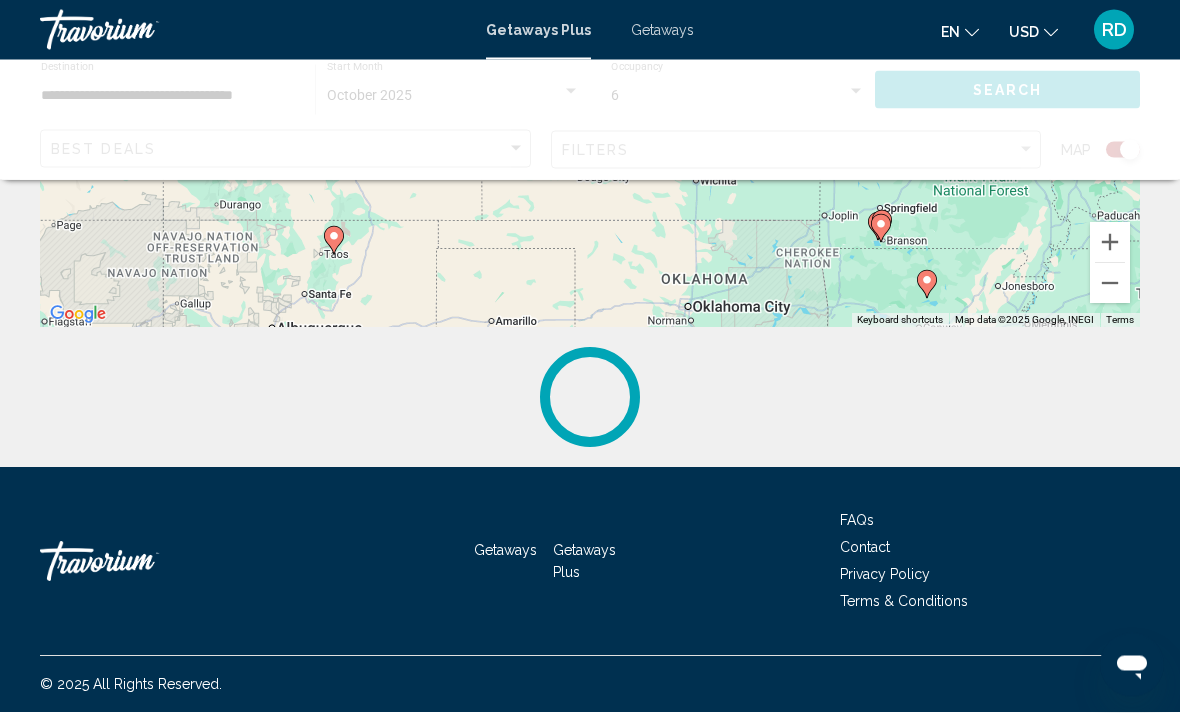 scroll, scrollTop: 0, scrollLeft: 0, axis: both 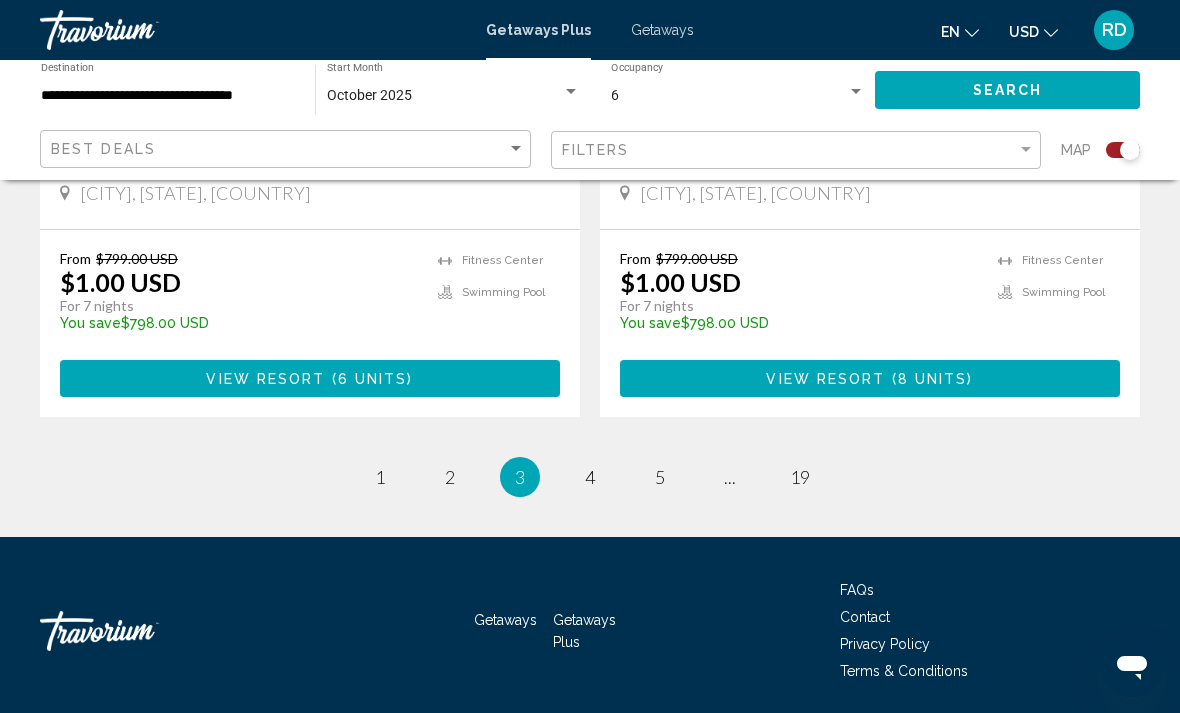 click on "3 / 19  page  1 page  2 You're on page  3 page  4 page  5 page  ... page  19" at bounding box center [590, 477] 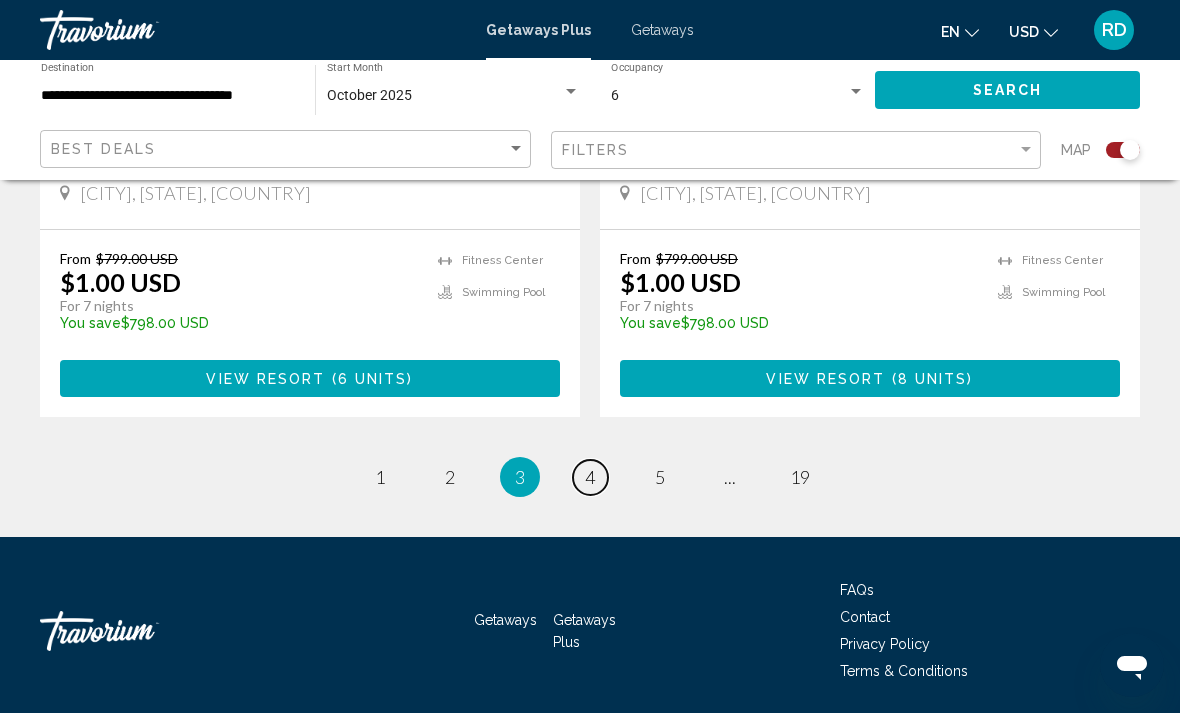 click on "page  4" at bounding box center [590, 477] 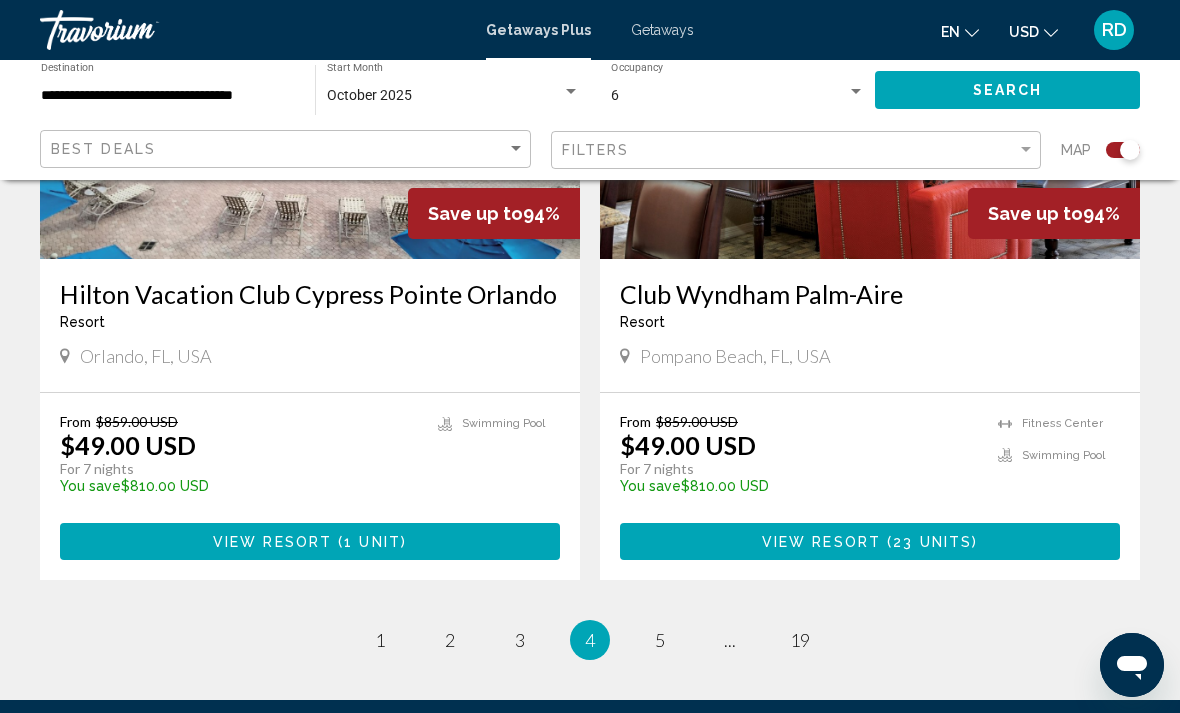 scroll, scrollTop: 4524, scrollLeft: 0, axis: vertical 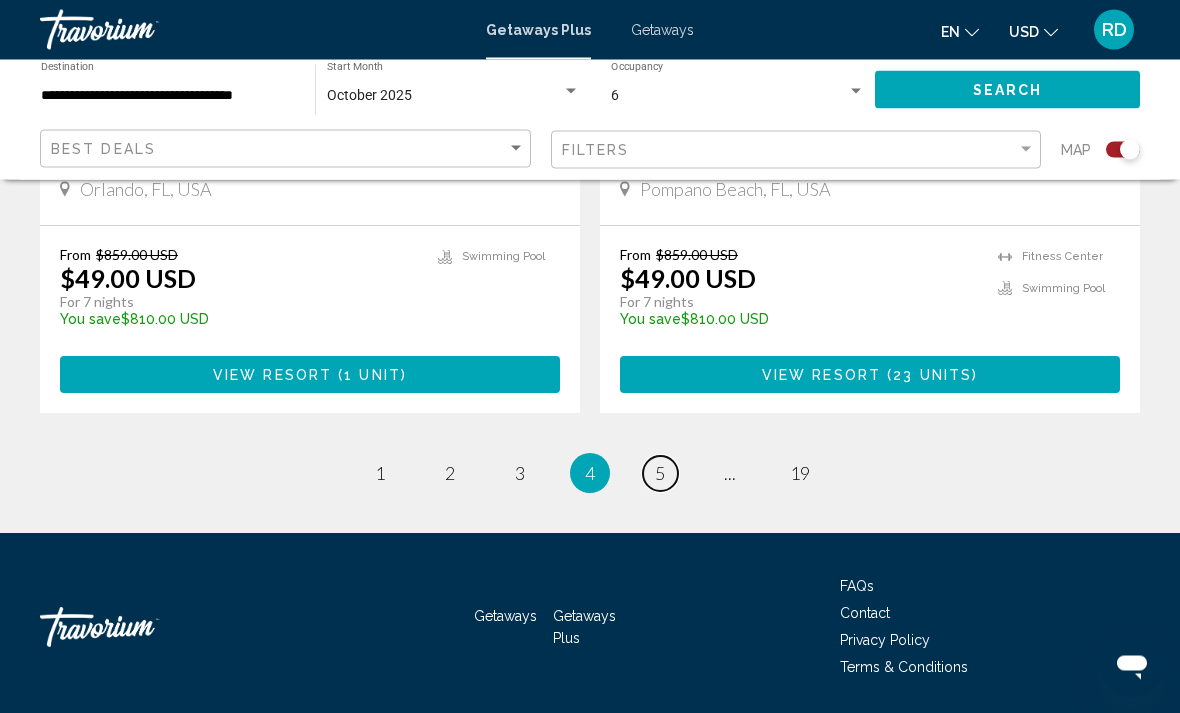 click on "page  5" at bounding box center [660, 474] 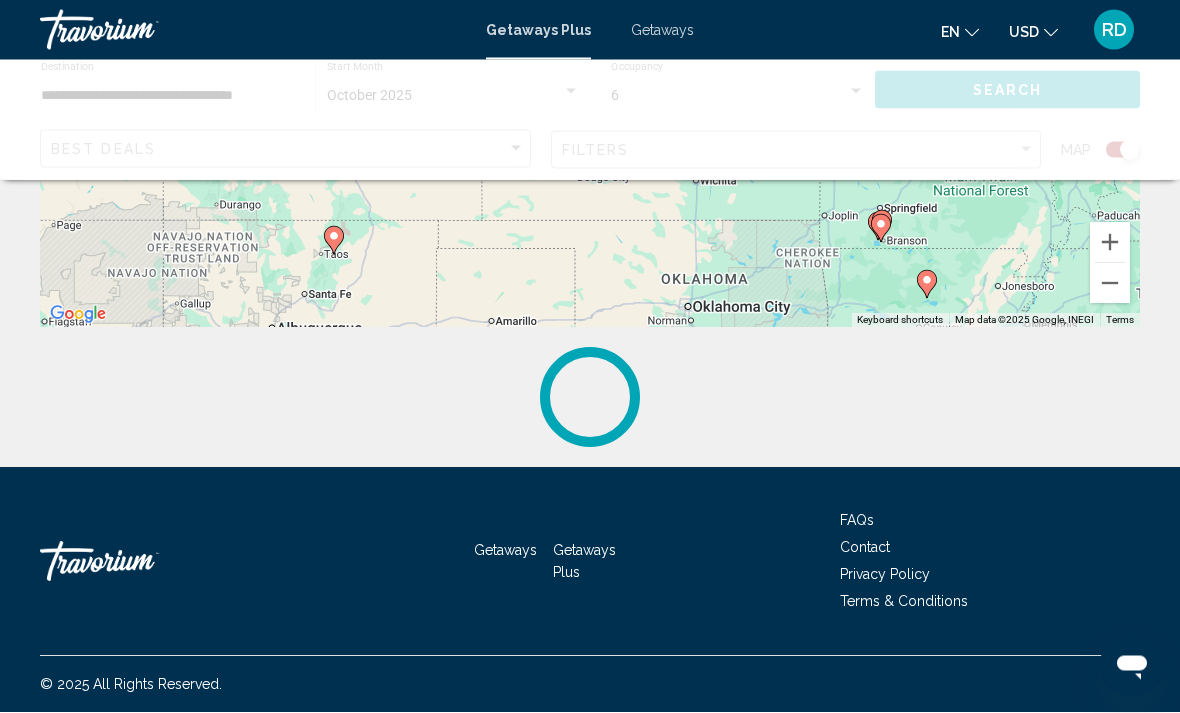 scroll, scrollTop: 0, scrollLeft: 0, axis: both 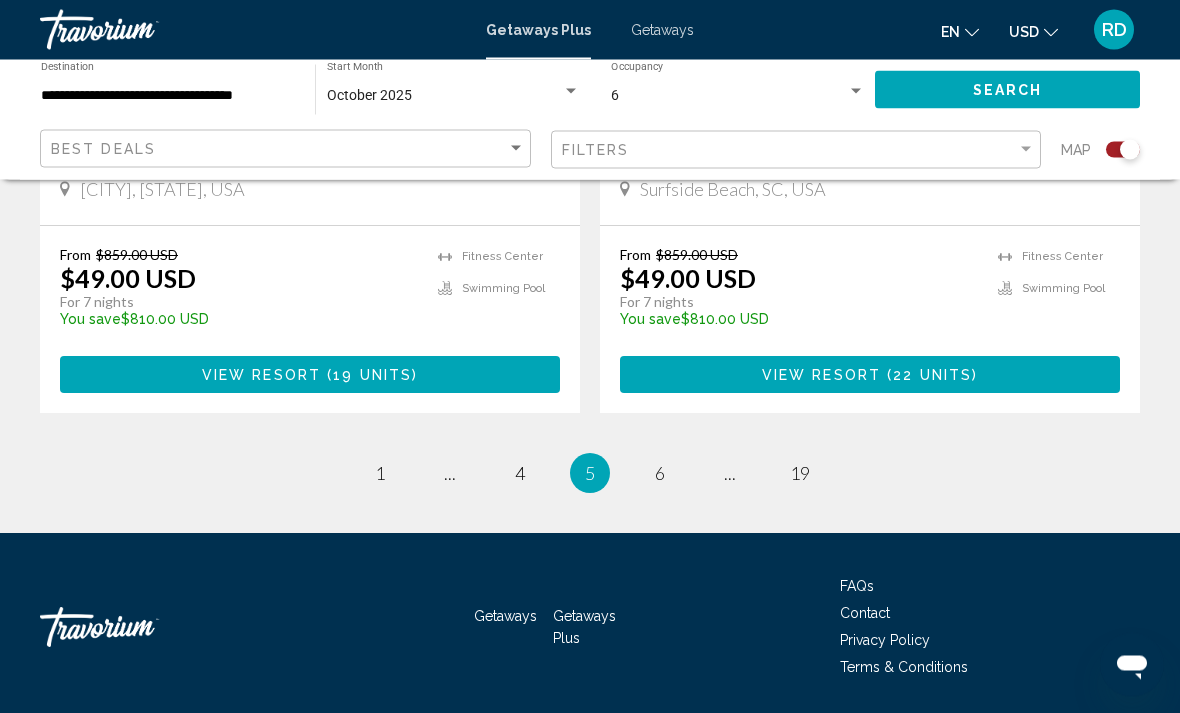 click on "5 / 19  page  1 page  ... page  4 You're on page  5 page  6 page  ... page  19" at bounding box center (590, 474) 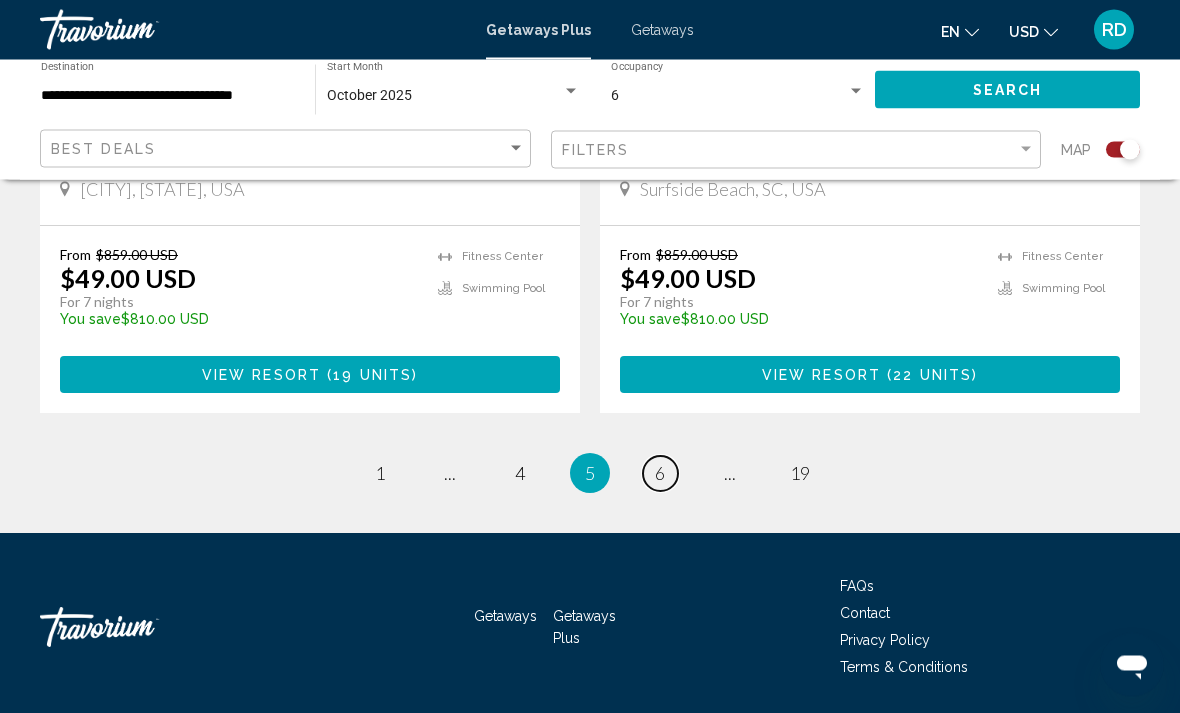 click on "page  6" at bounding box center [660, 474] 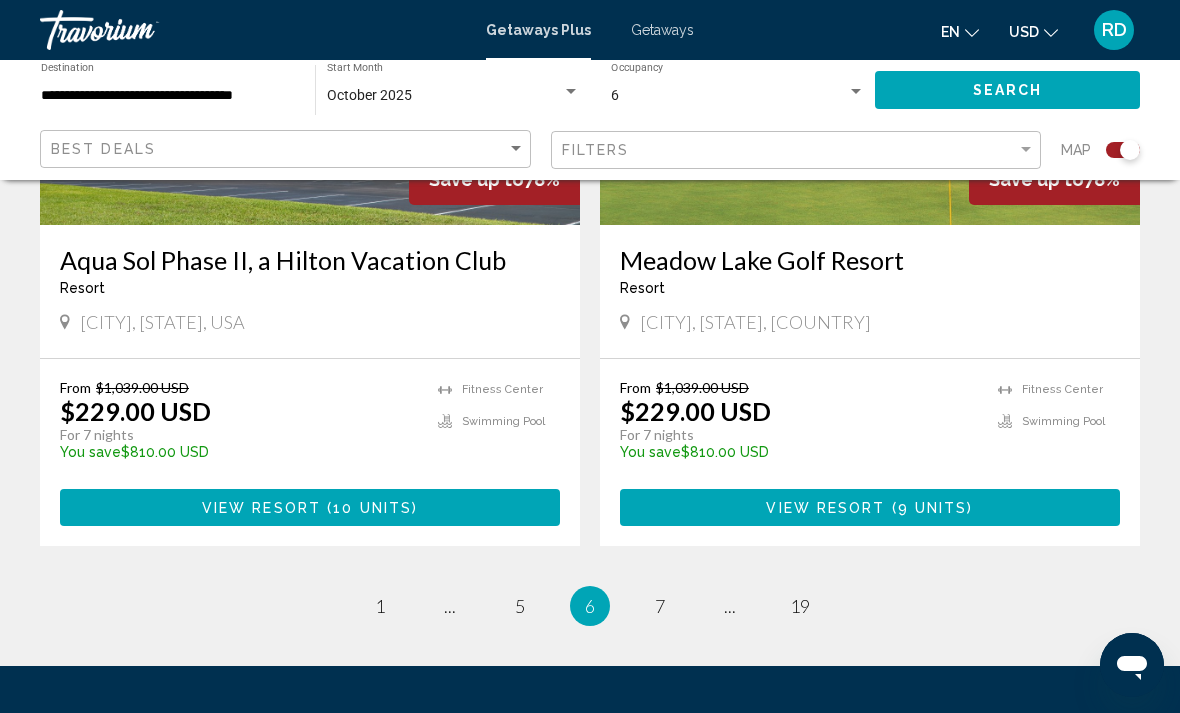 scroll, scrollTop: 4524, scrollLeft: 0, axis: vertical 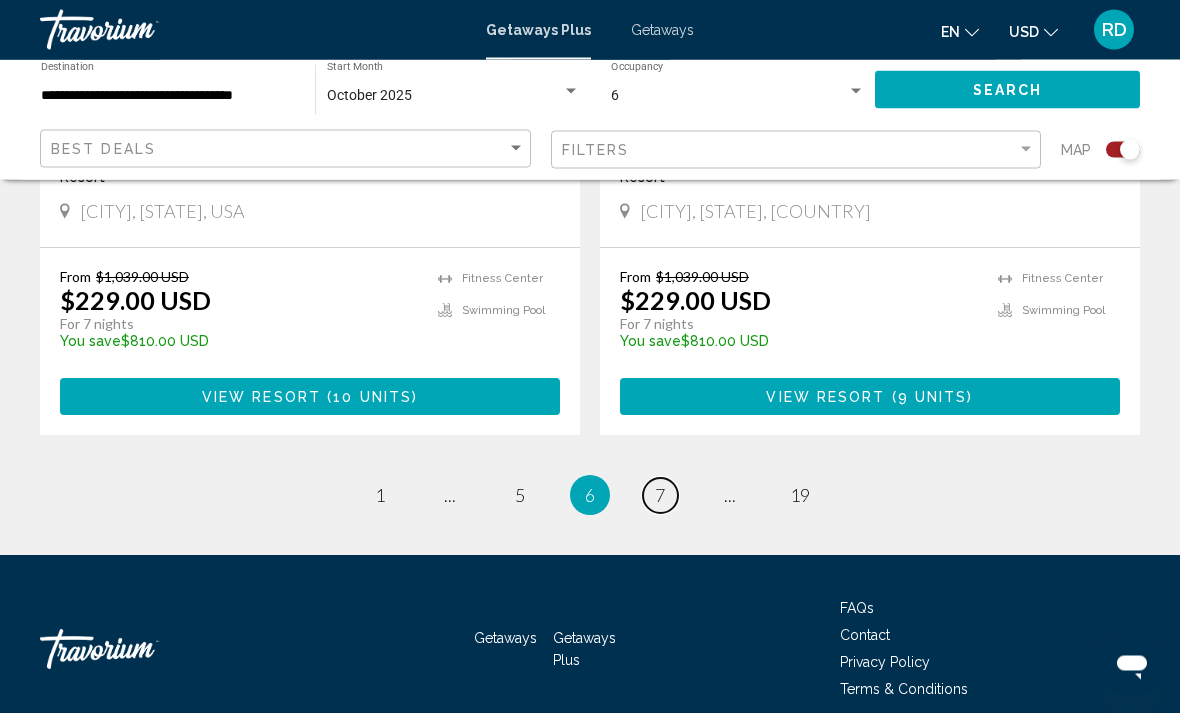 click on "7" at bounding box center (660, 496) 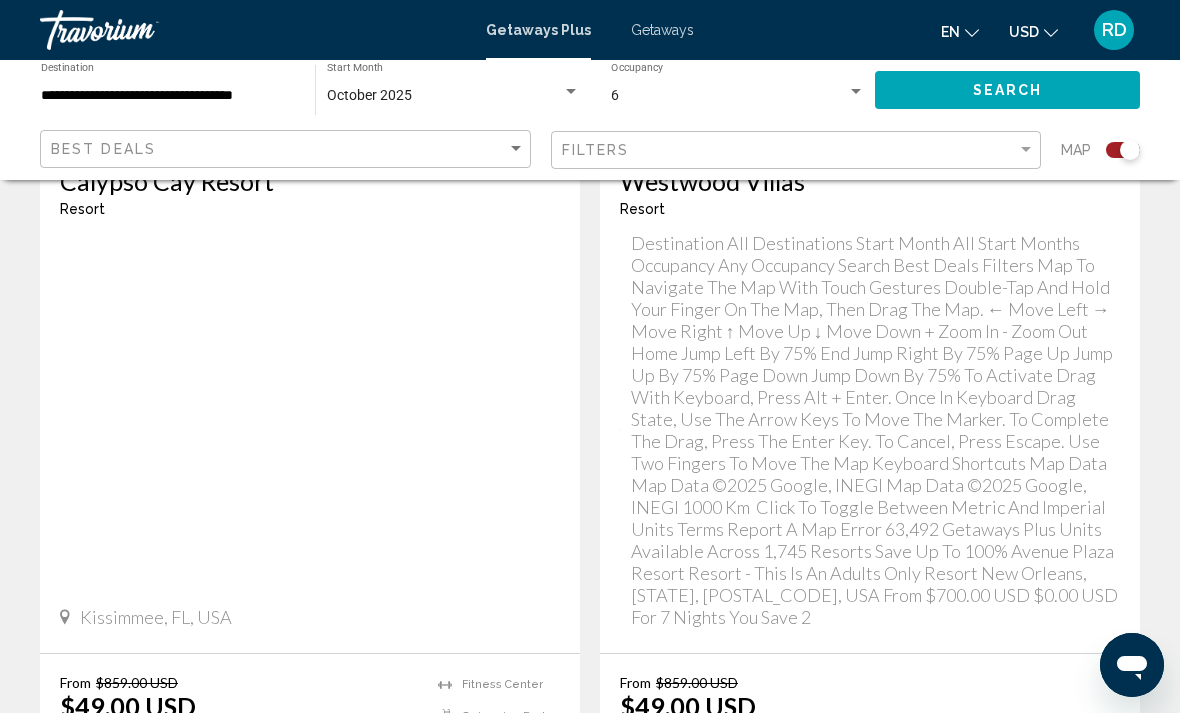 scroll, scrollTop: 4536, scrollLeft: 0, axis: vertical 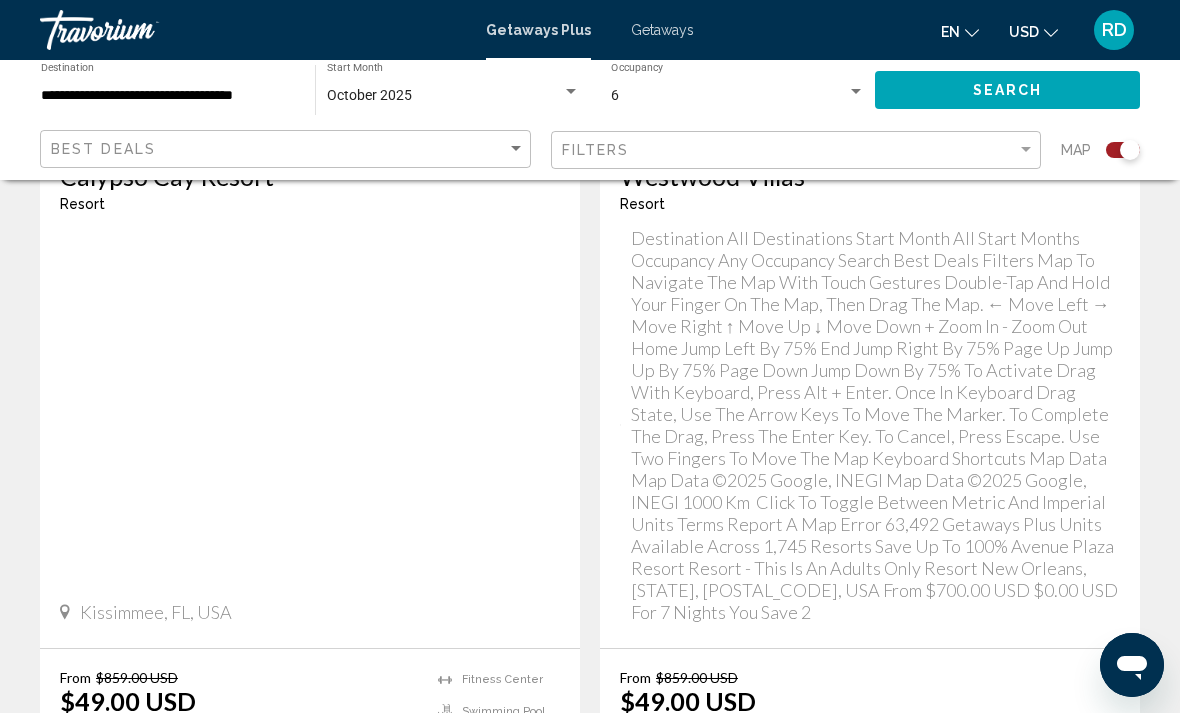 click on "8" at bounding box center (660, 896) 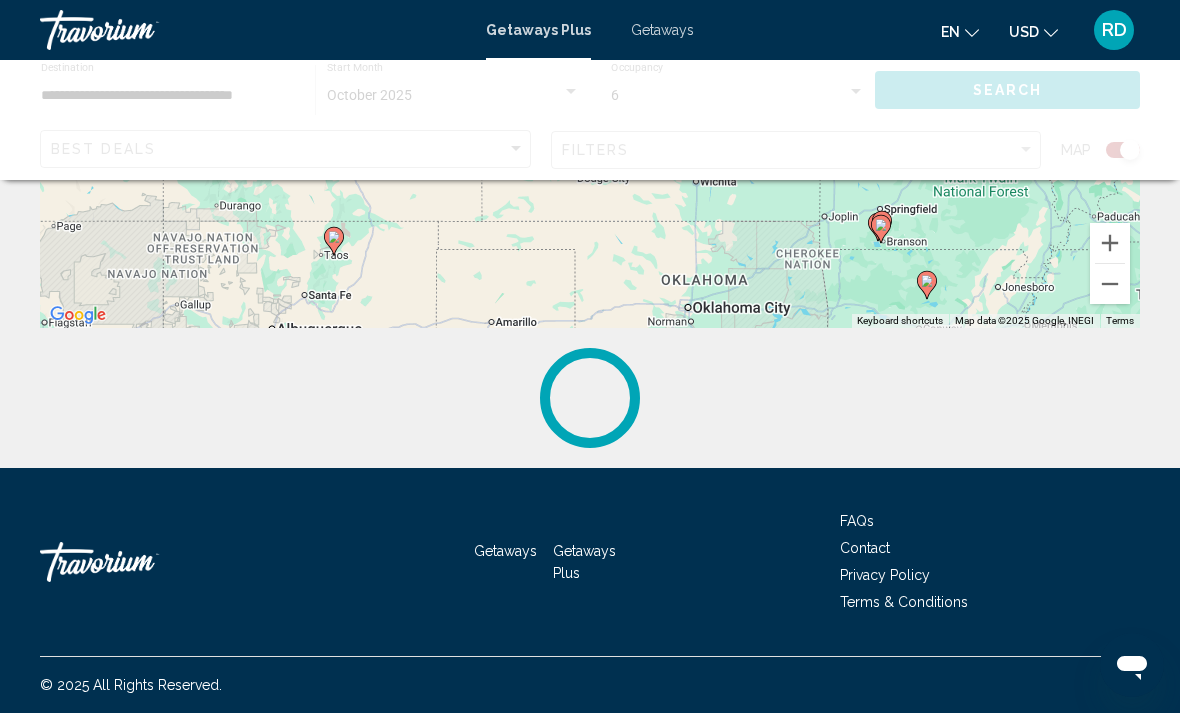 scroll, scrollTop: 0, scrollLeft: 0, axis: both 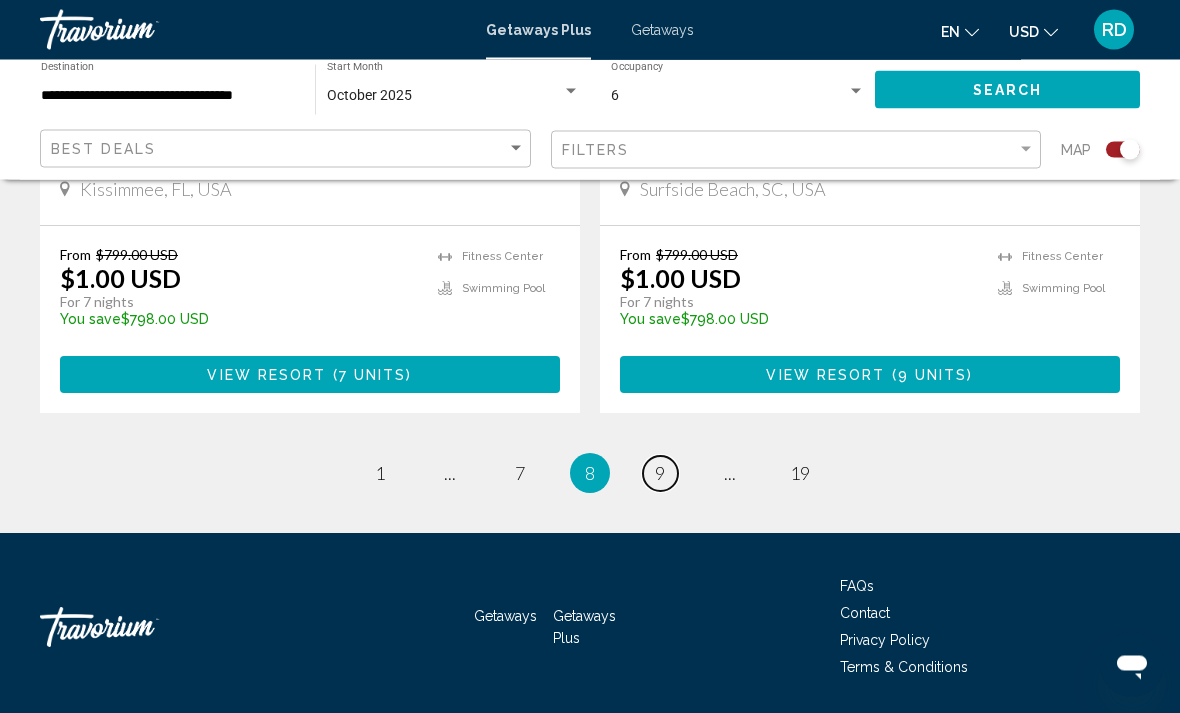 click on "page  9" at bounding box center (660, 474) 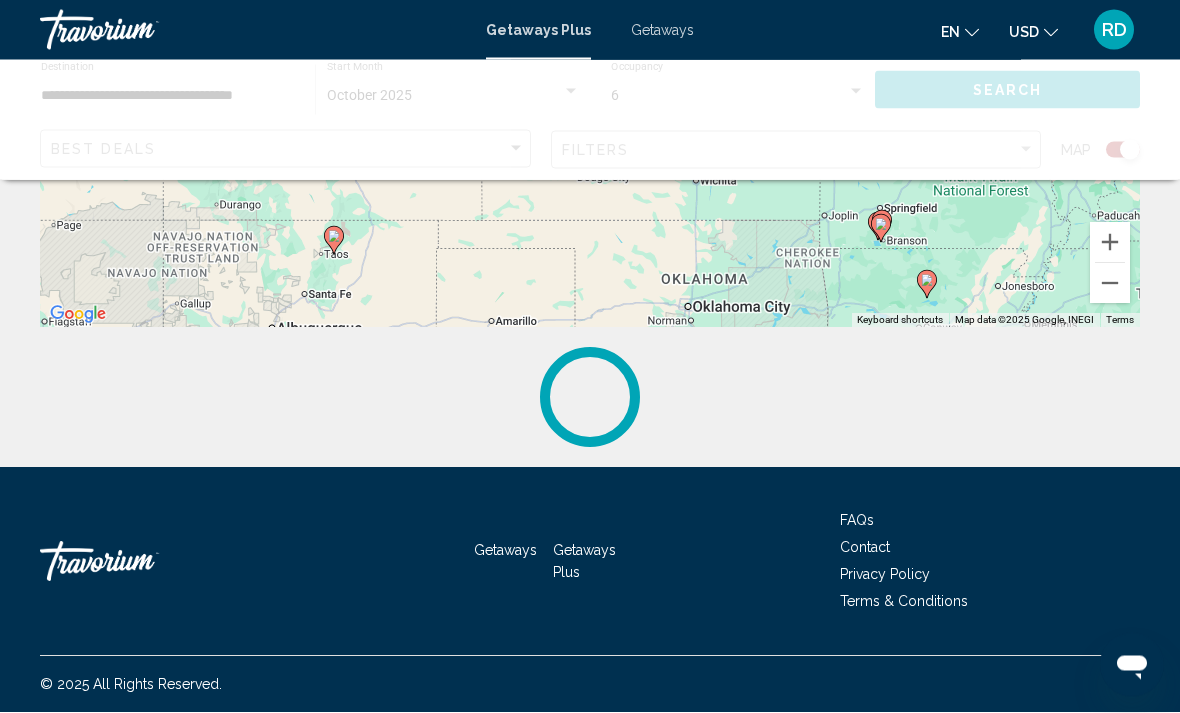 scroll, scrollTop: 0, scrollLeft: 0, axis: both 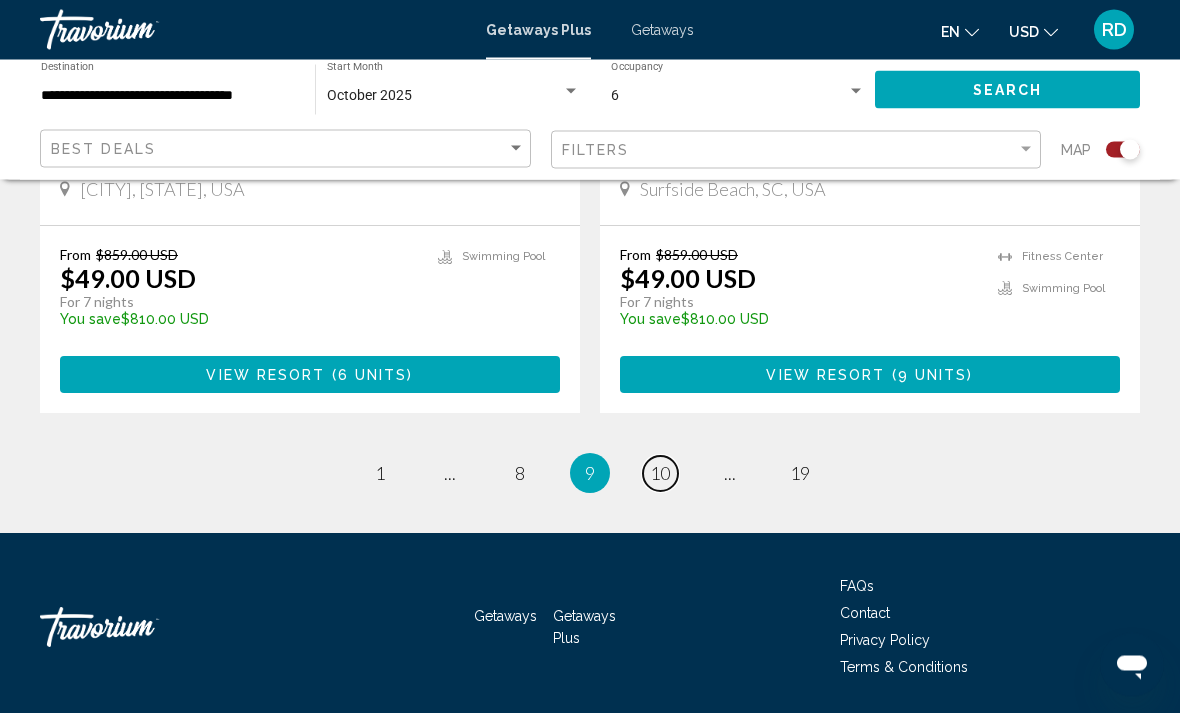 click on "page  10" at bounding box center (660, 474) 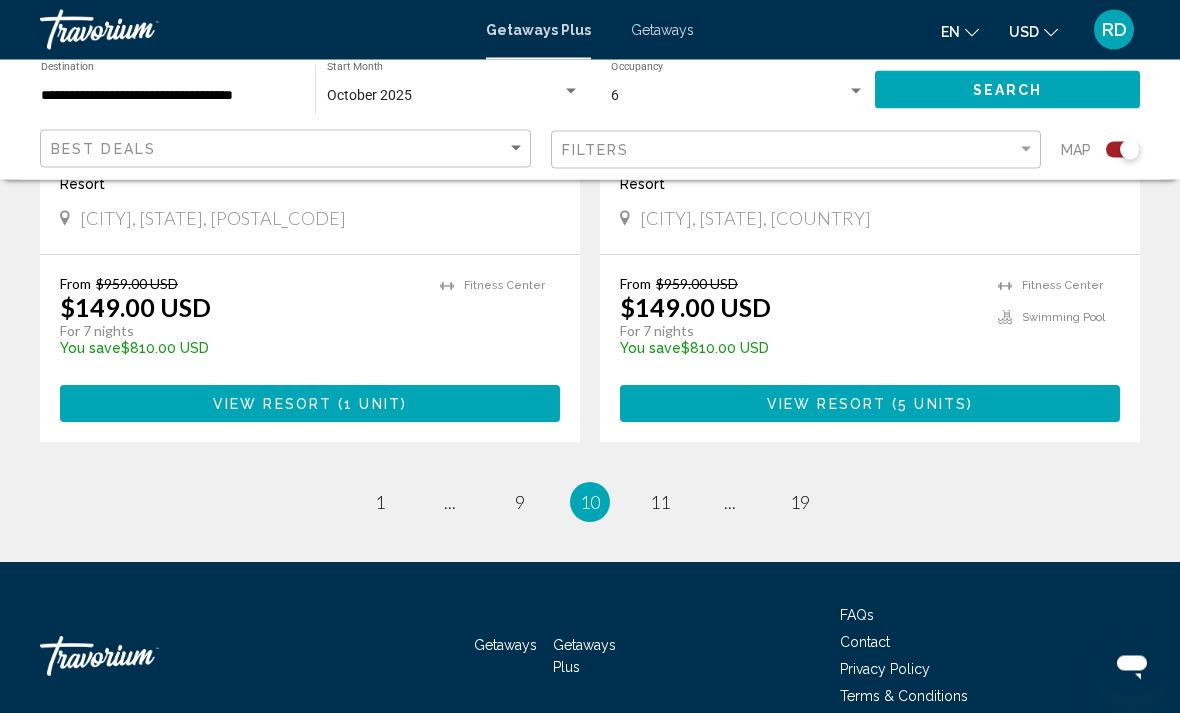 scroll, scrollTop: 4524, scrollLeft: 0, axis: vertical 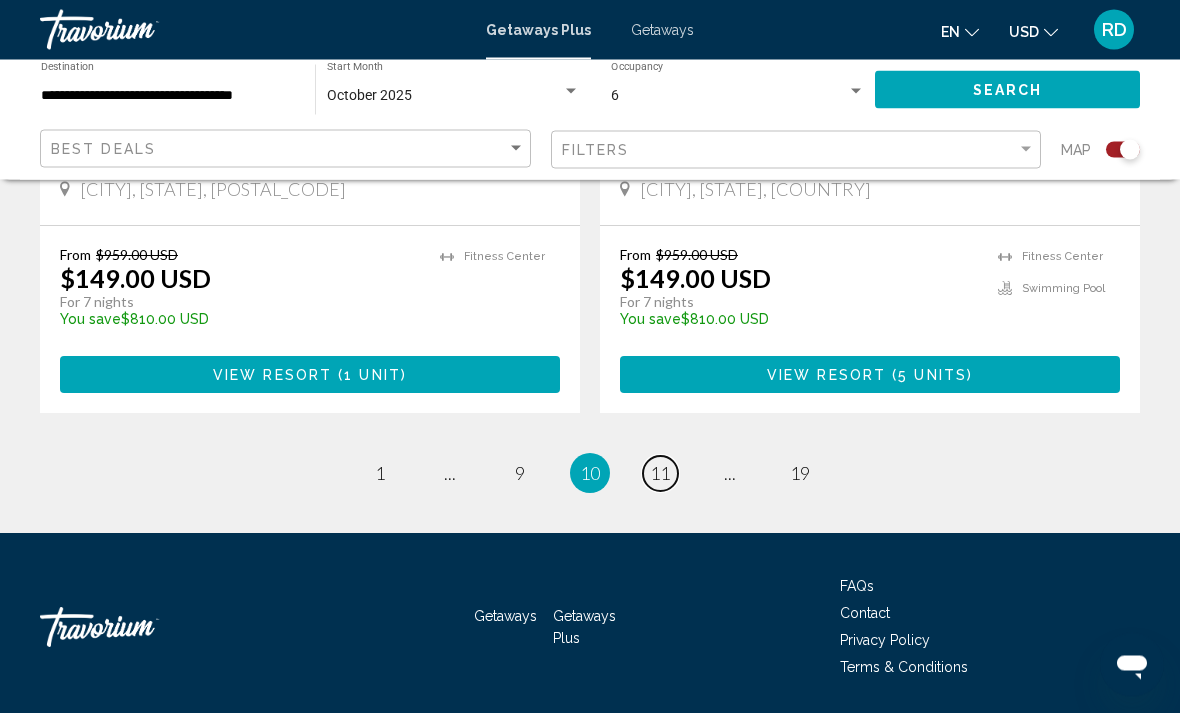 click on "11" at bounding box center [660, 474] 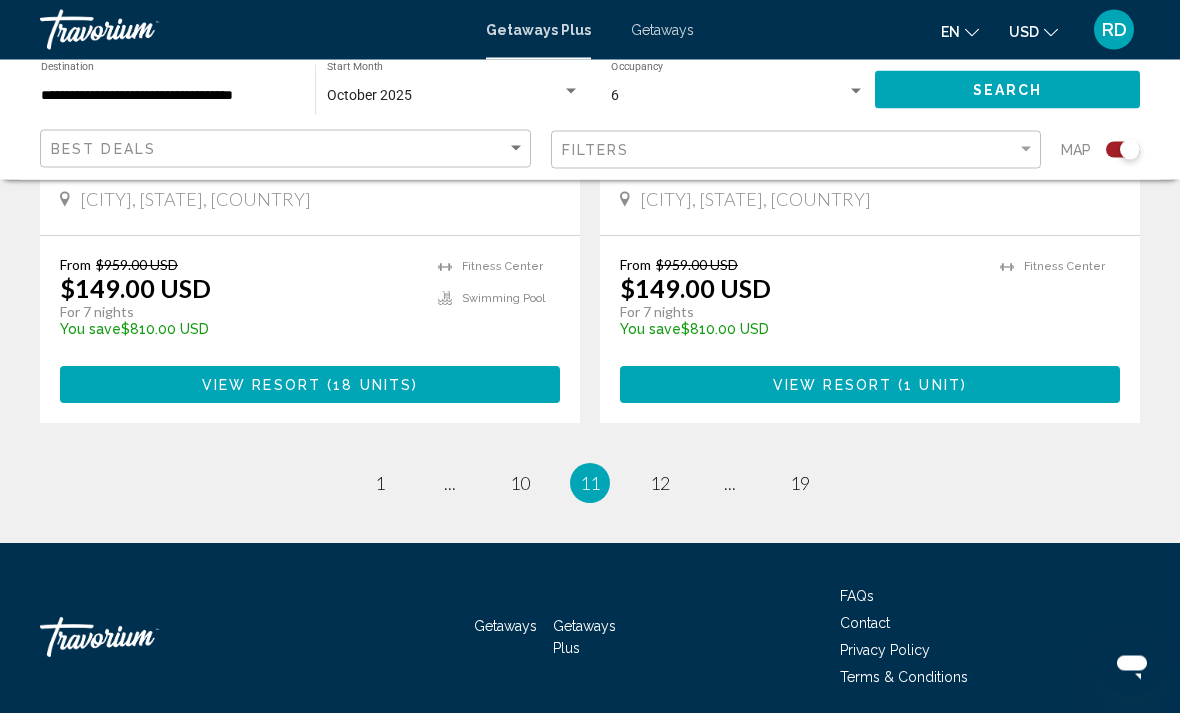 scroll, scrollTop: 4554, scrollLeft: 0, axis: vertical 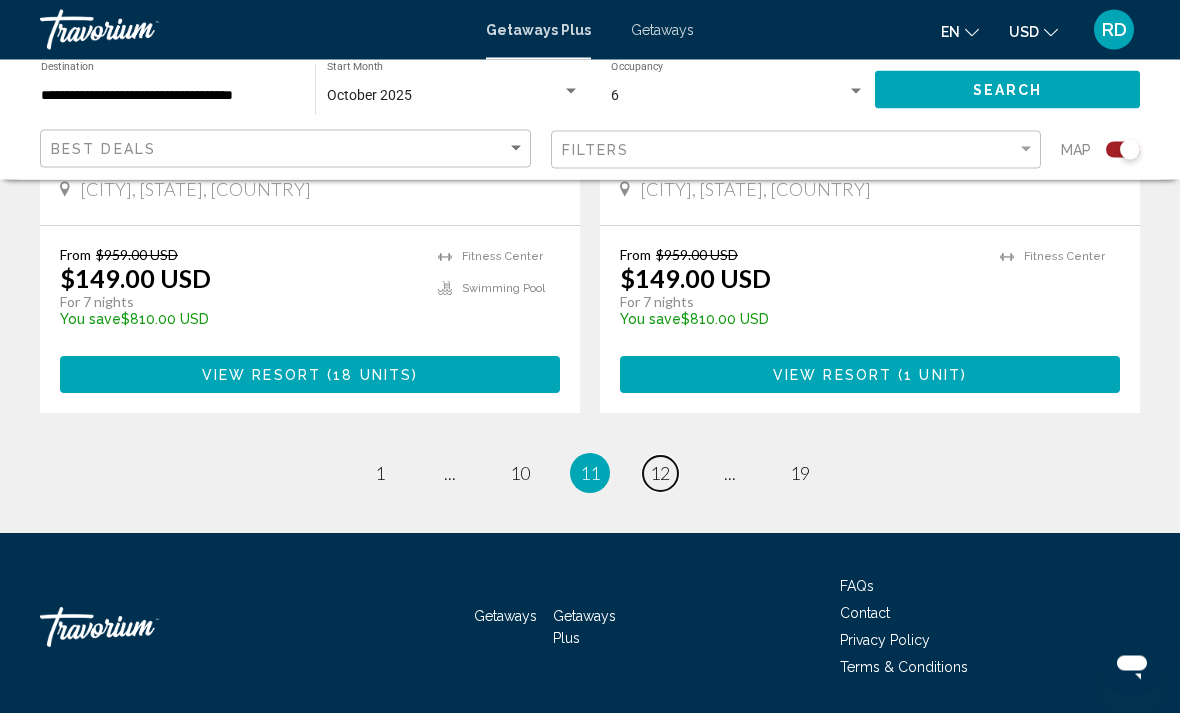 click on "page  12" at bounding box center [660, 474] 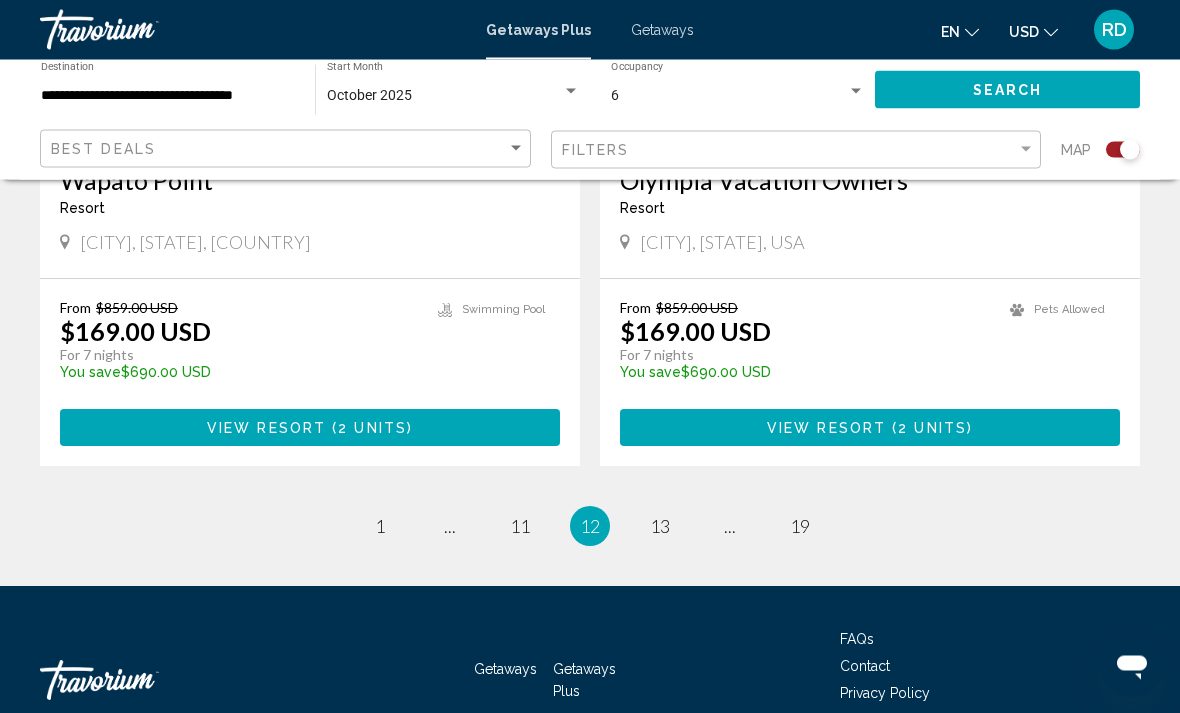 scroll, scrollTop: 4554, scrollLeft: 0, axis: vertical 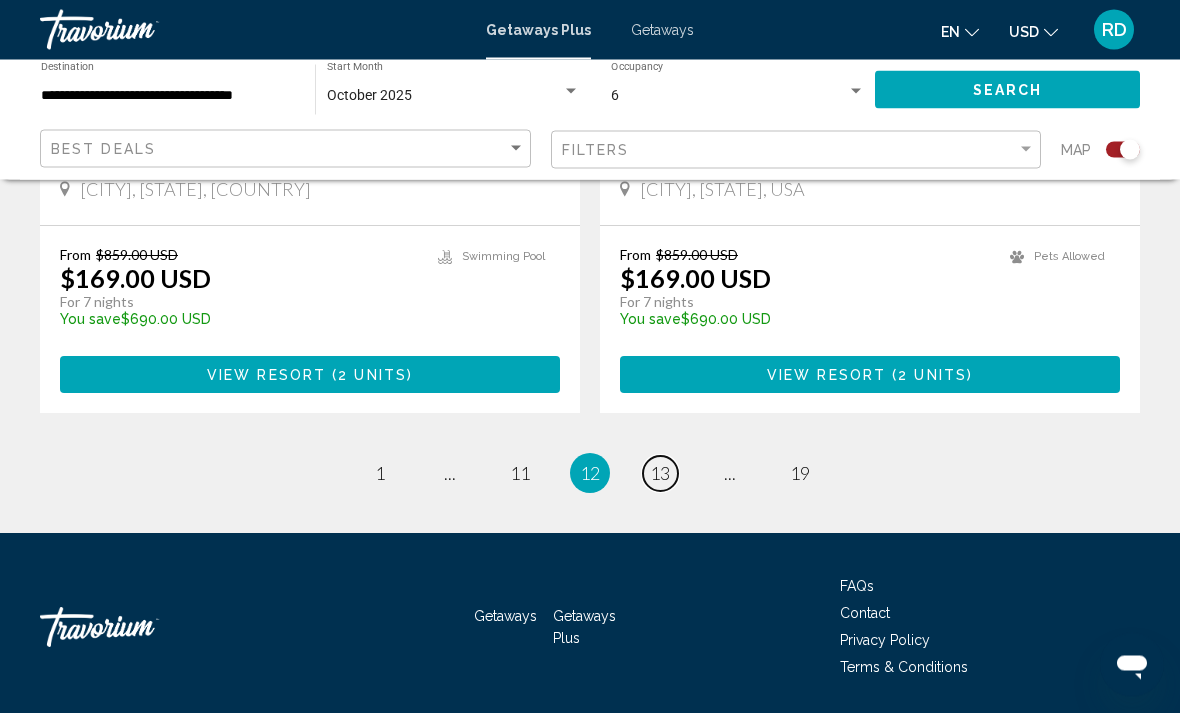 click on "13" at bounding box center [660, 474] 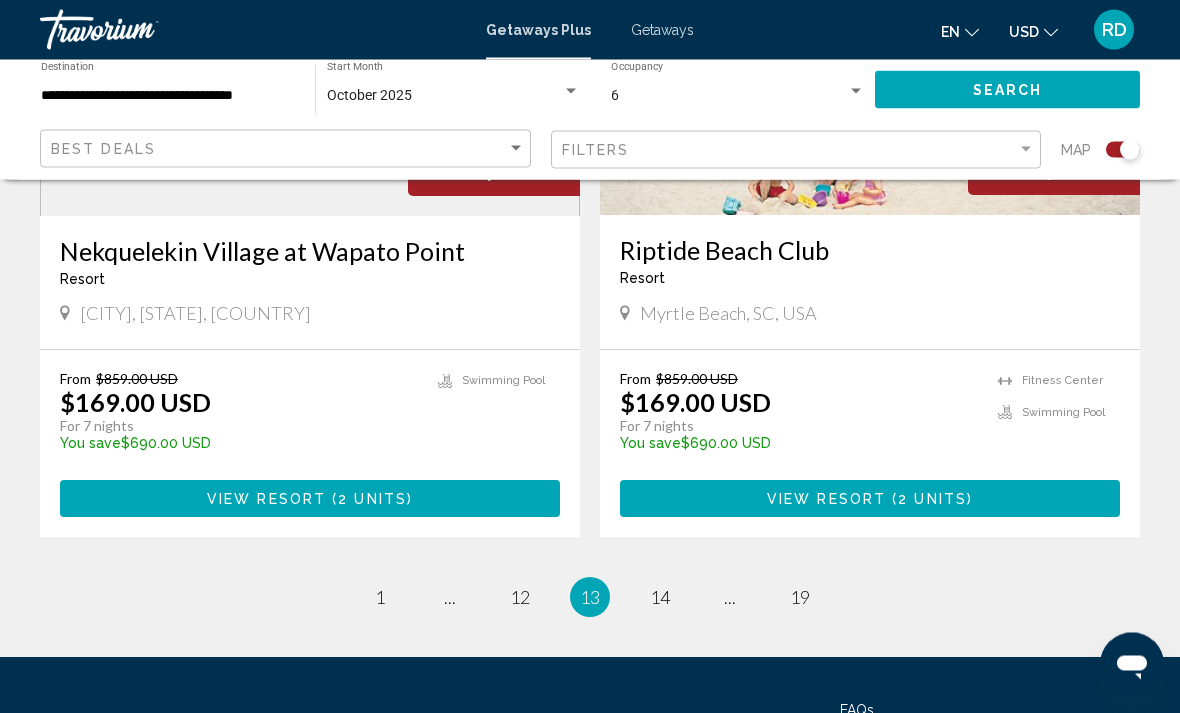 scroll, scrollTop: 4525, scrollLeft: 0, axis: vertical 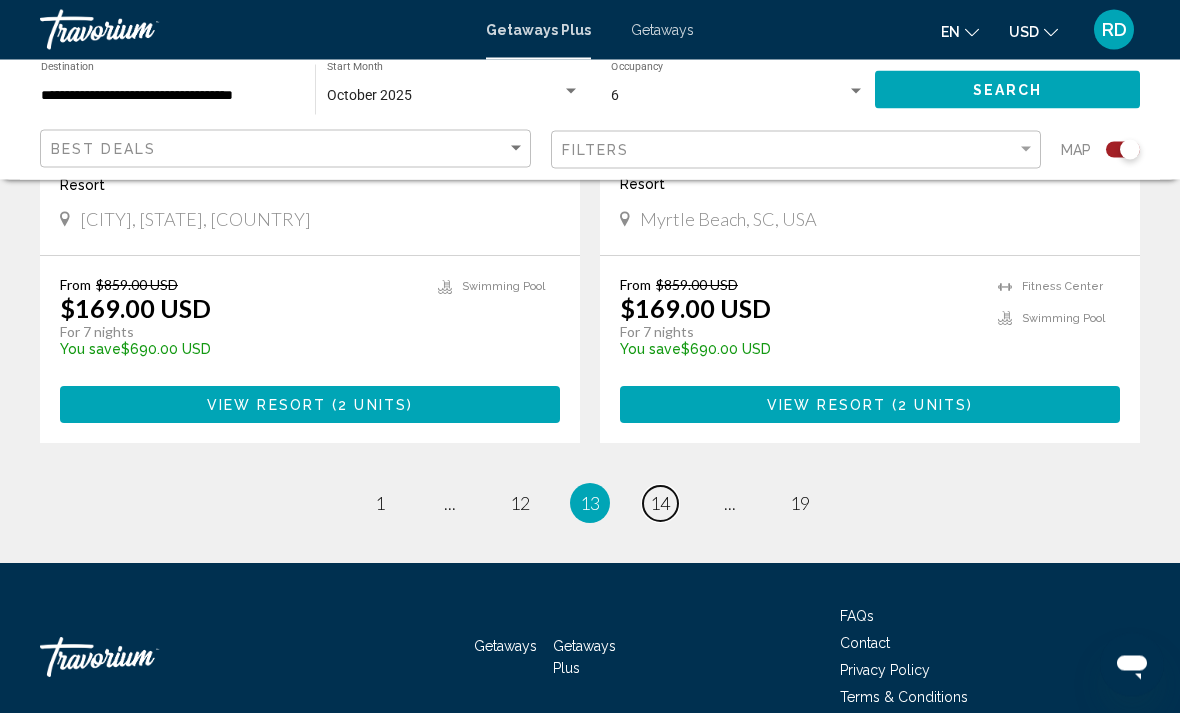 click on "page  14" at bounding box center [660, 504] 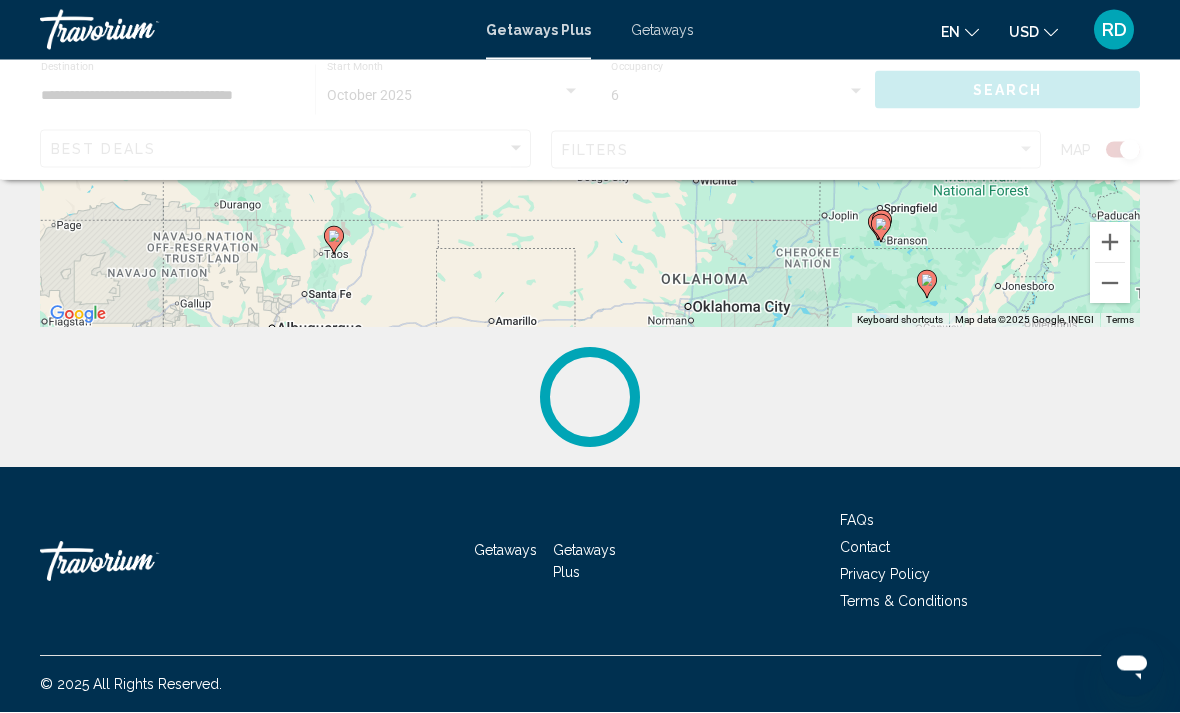 scroll, scrollTop: 0, scrollLeft: 0, axis: both 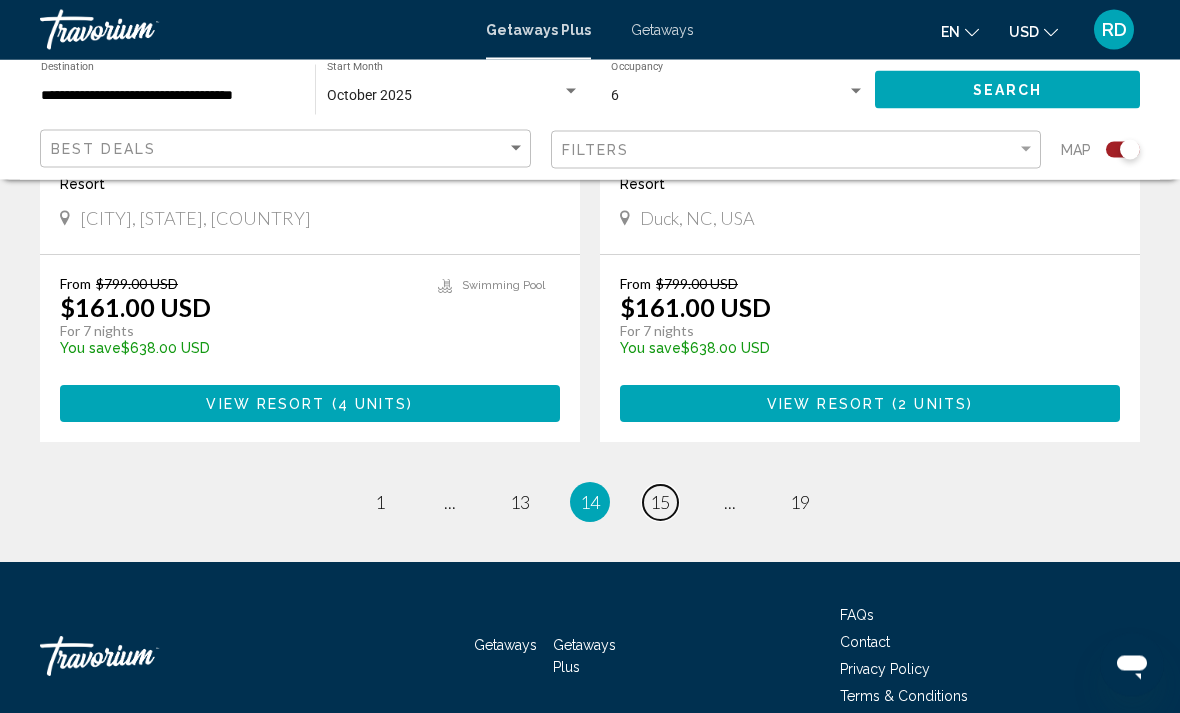 click on "page  15" at bounding box center [660, 503] 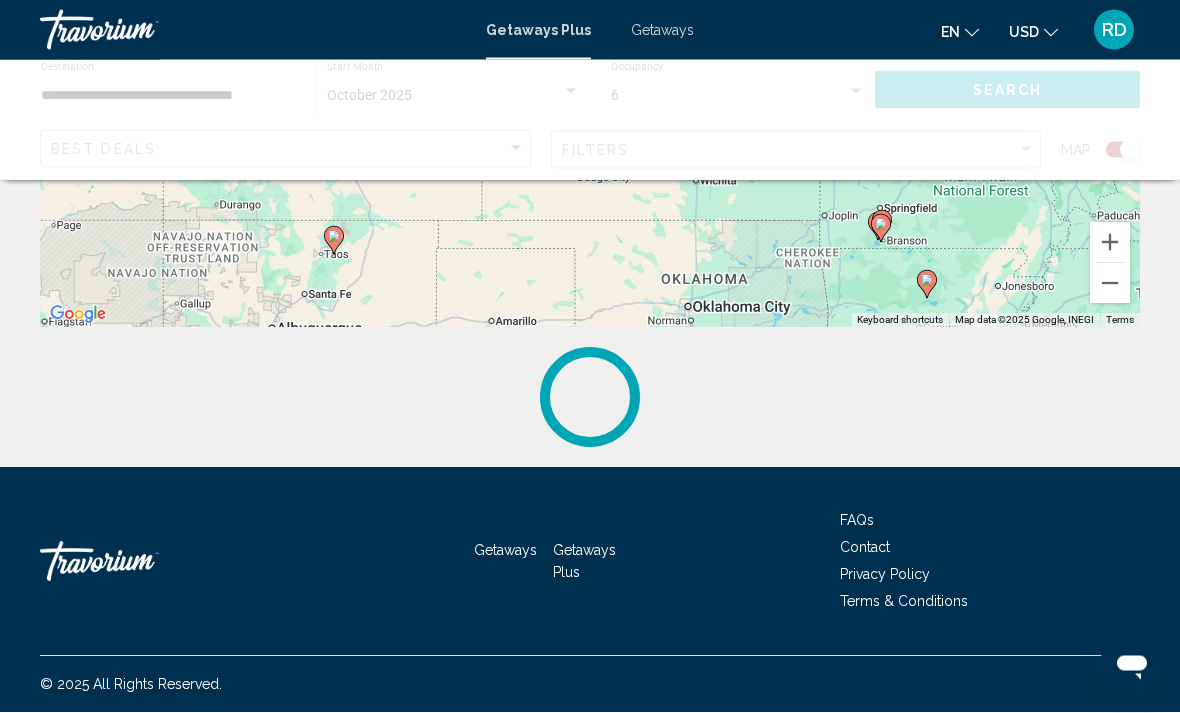 scroll, scrollTop: 0, scrollLeft: 0, axis: both 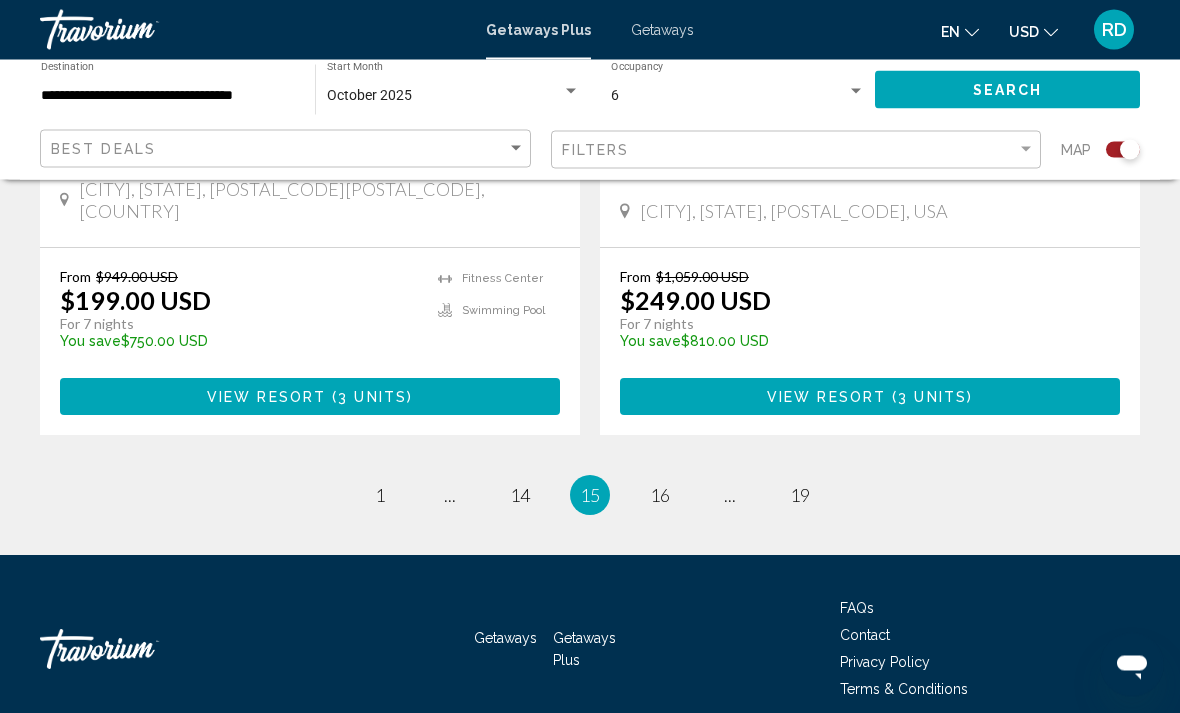 click on "[NUMBER] / [NUMBER]  page  [NUMBER] page  ... page  [NUMBER] You're on page  [NUMBER] page  [NUMBER] page  ... page  [NUMBER]" at bounding box center [590, 496] 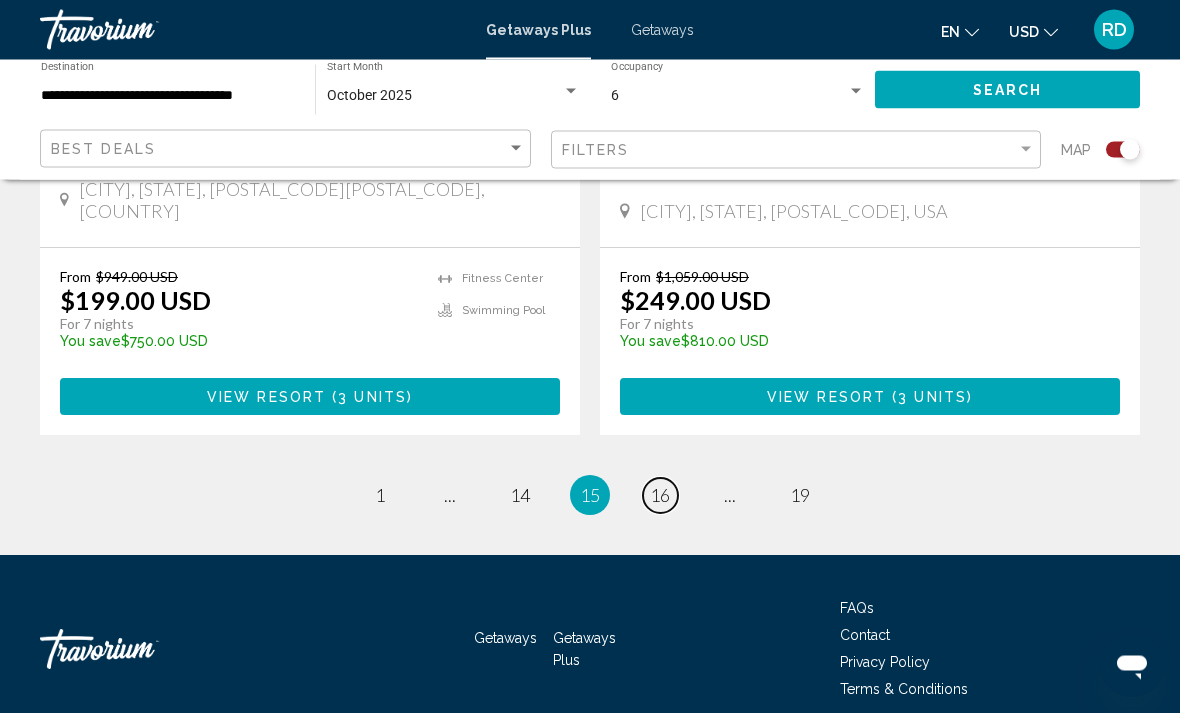 click on "16" at bounding box center [660, 496] 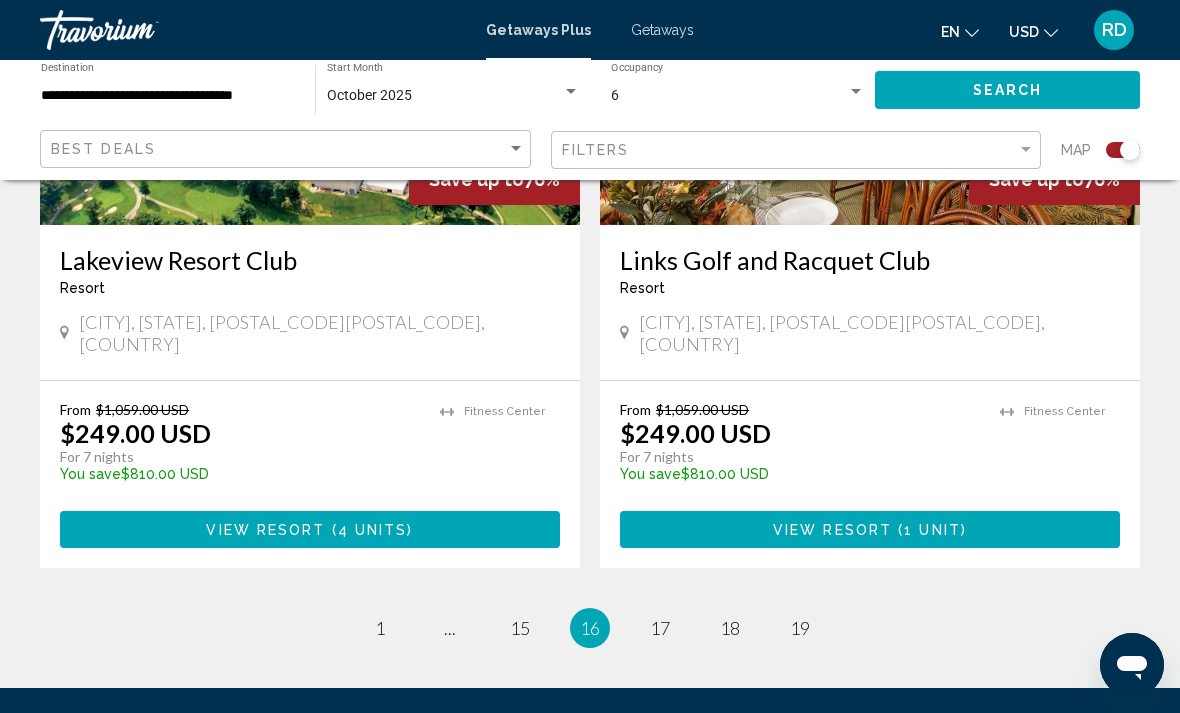 scroll, scrollTop: 4554, scrollLeft: 0, axis: vertical 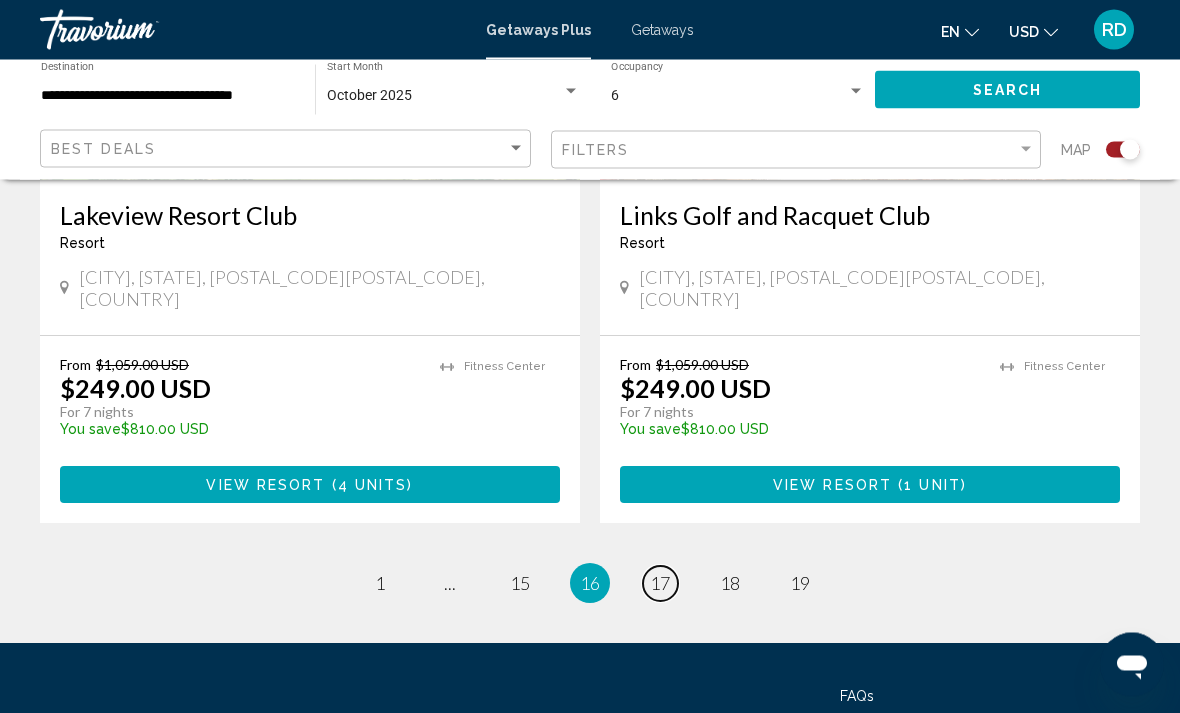 click on "17" at bounding box center [660, 584] 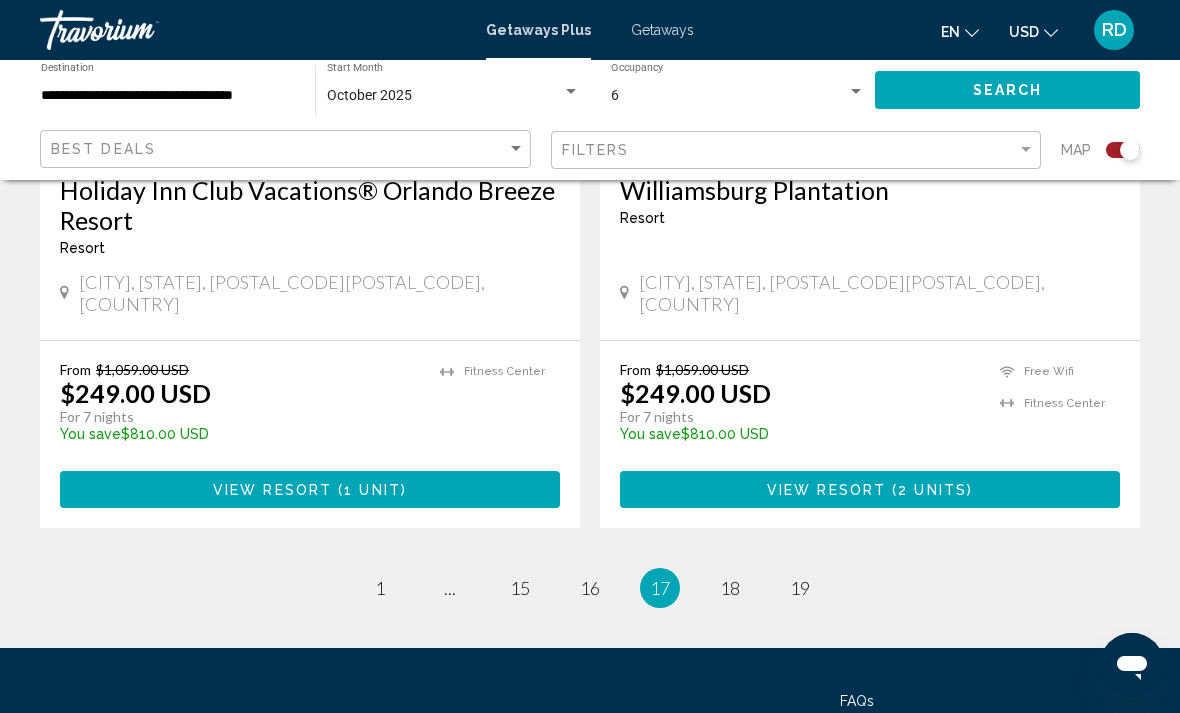 scroll, scrollTop: 4584, scrollLeft: 0, axis: vertical 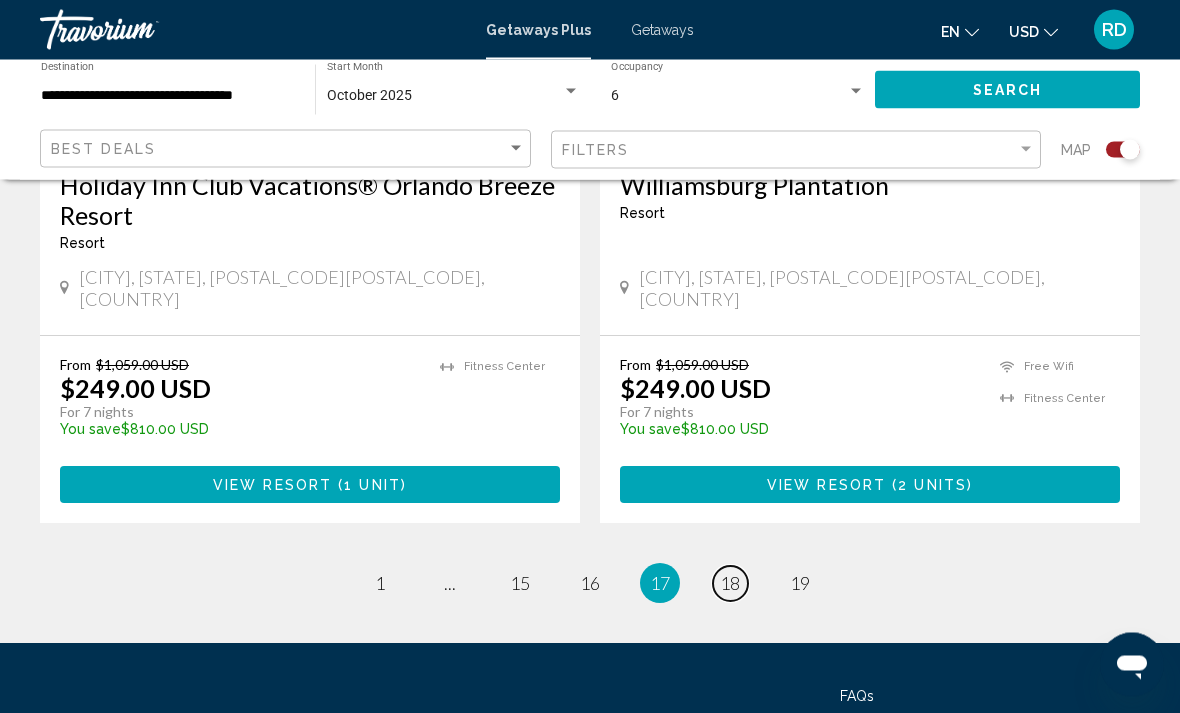 click on "18" at bounding box center (730, 584) 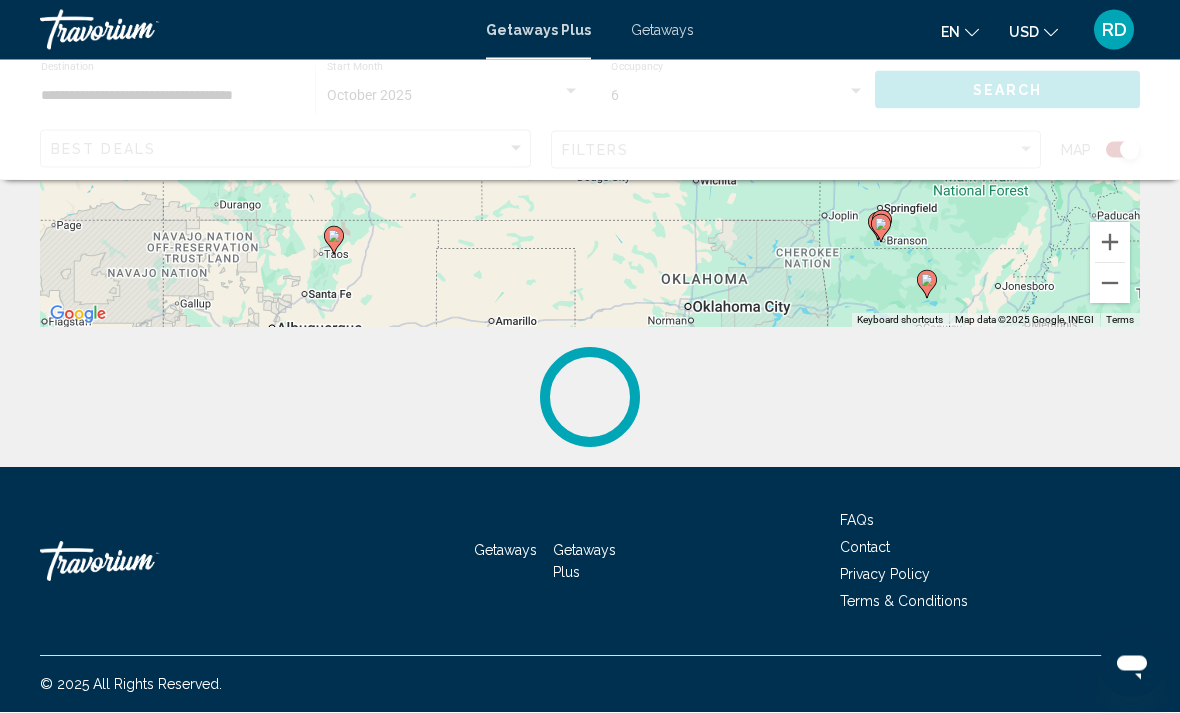 scroll, scrollTop: 0, scrollLeft: 0, axis: both 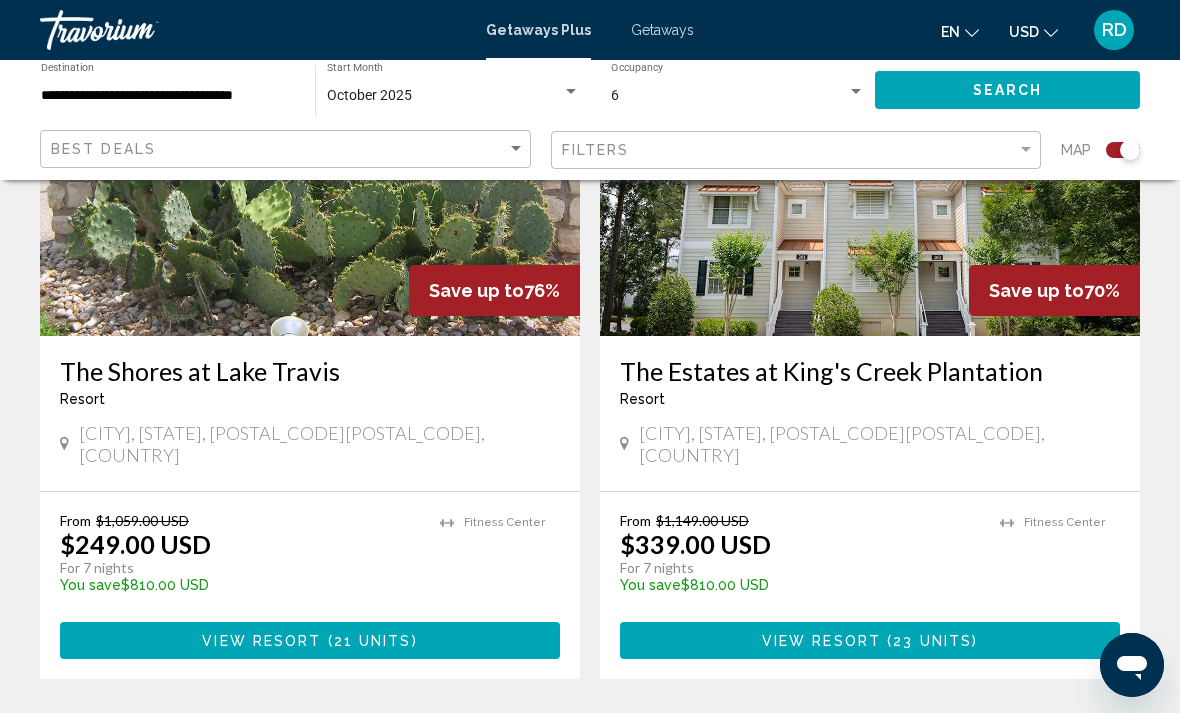 click on "19" at bounding box center (800, 739) 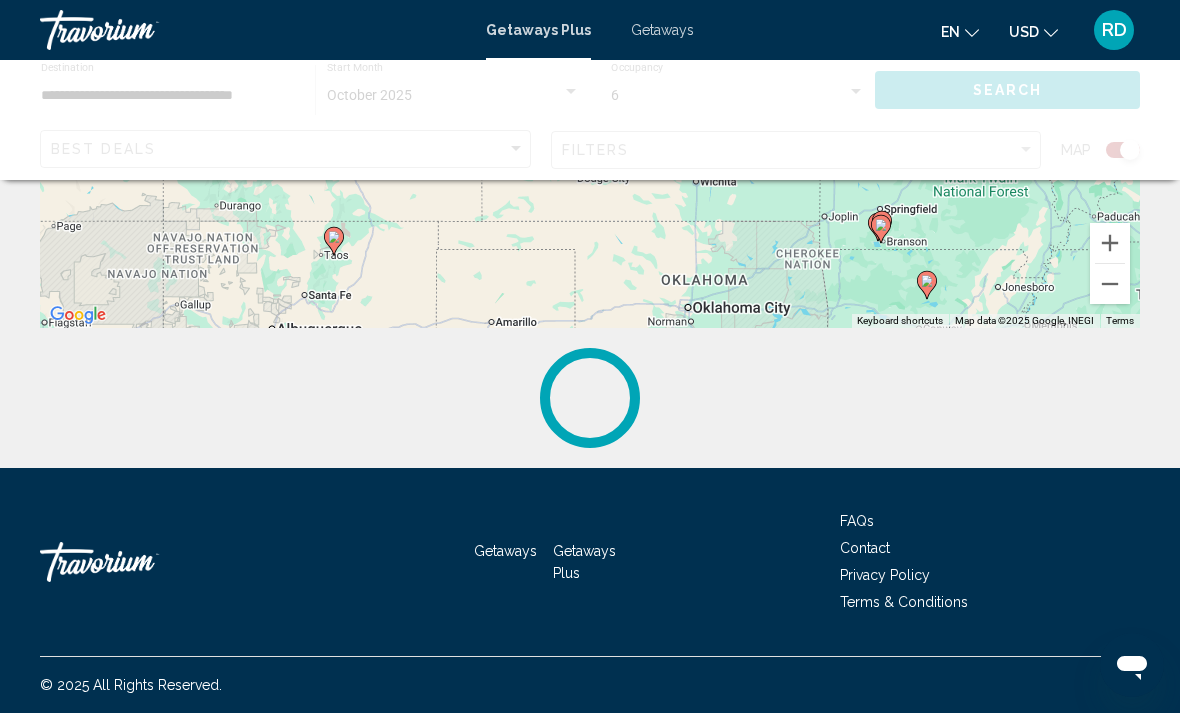 scroll, scrollTop: 0, scrollLeft: 0, axis: both 